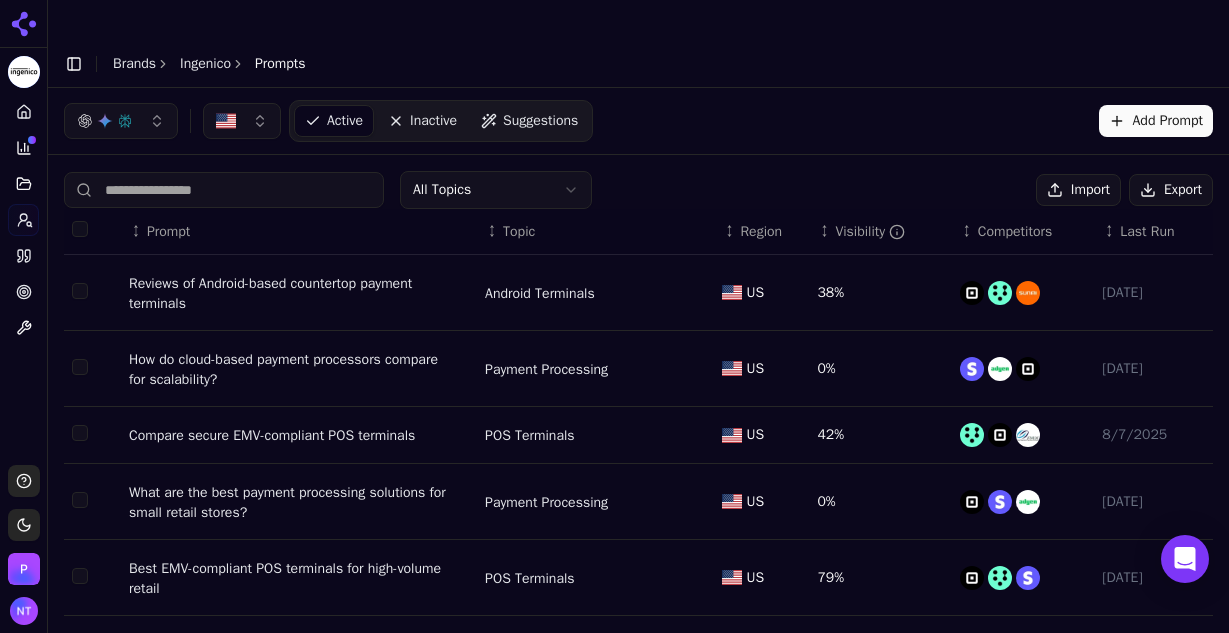 scroll, scrollTop: 0, scrollLeft: 0, axis: both 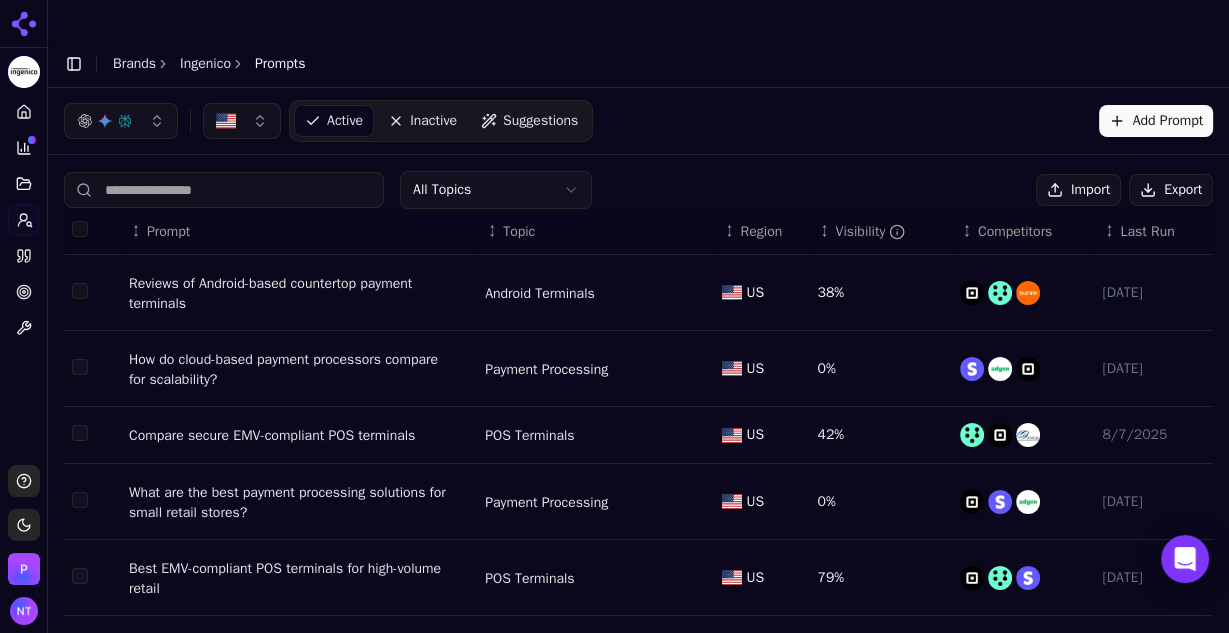 click on "Ingenico" at bounding box center (205, 64) 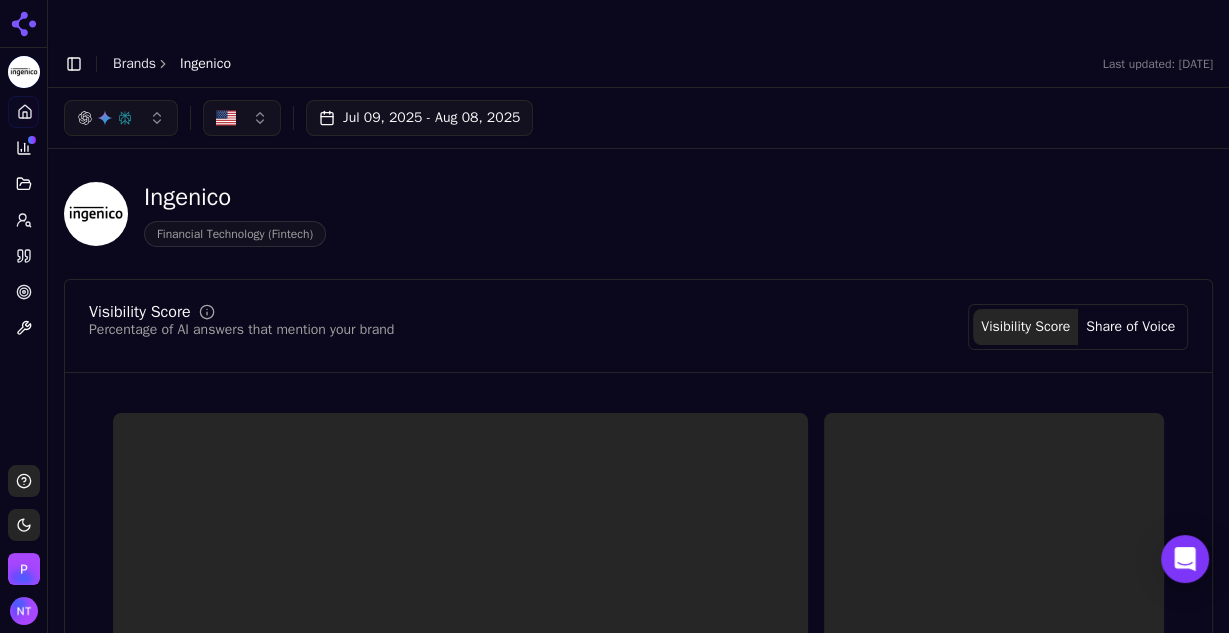 click on "Brands" at bounding box center [134, 63] 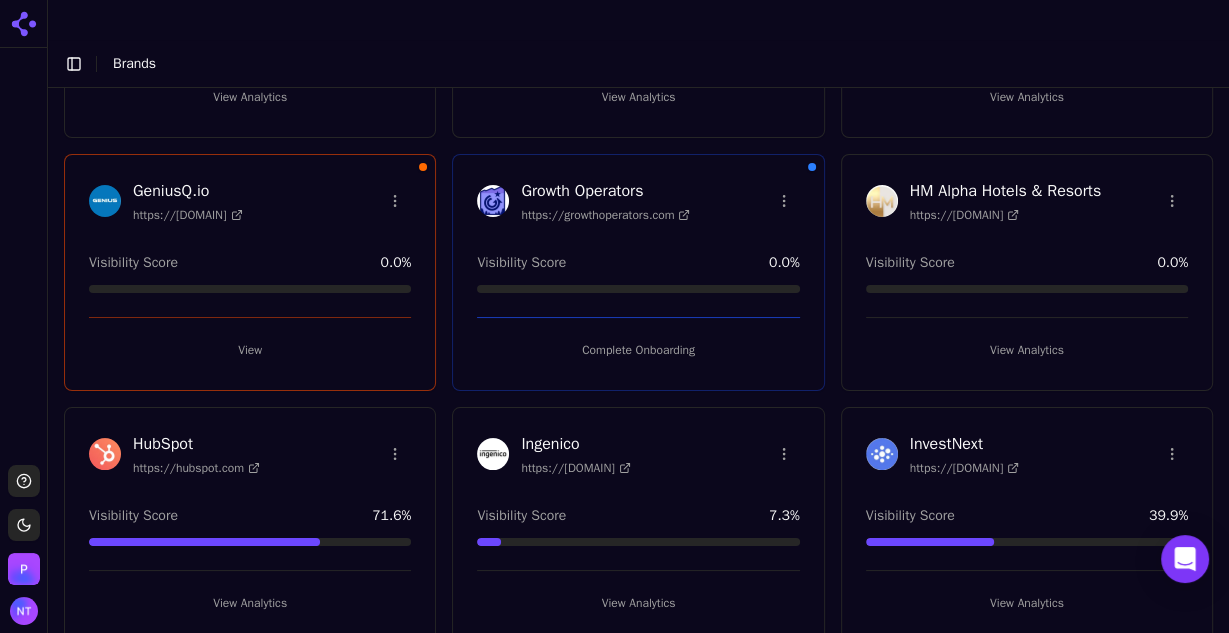 scroll, scrollTop: 864, scrollLeft: 0, axis: vertical 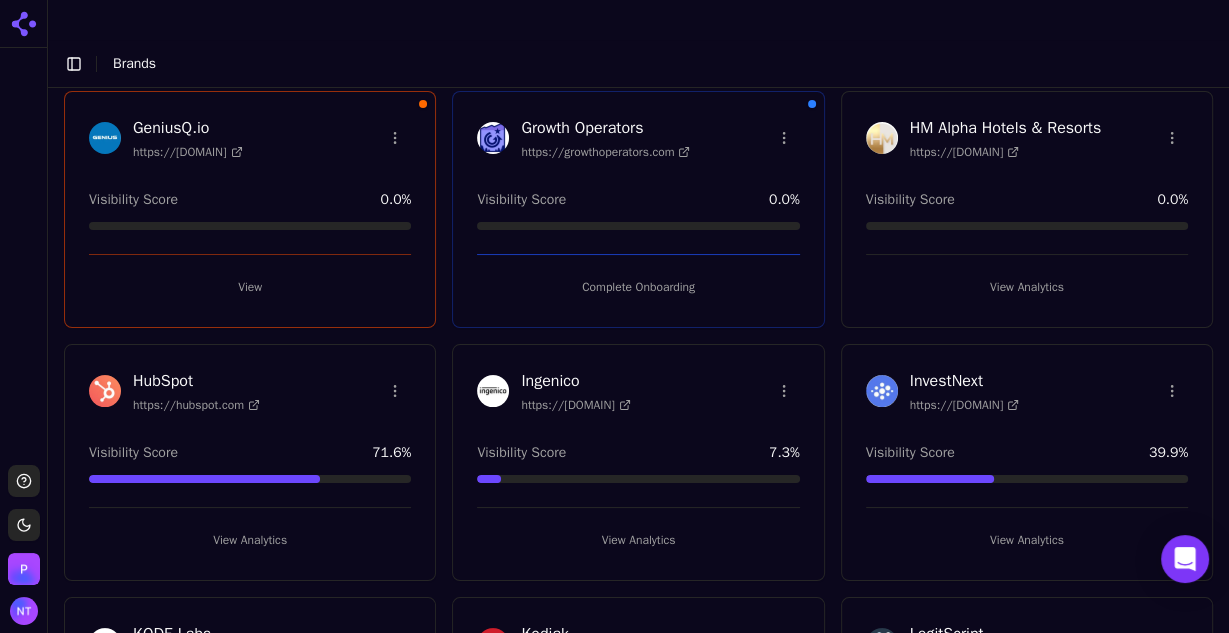 click on "LegitScript" at bounding box center [965, 634] 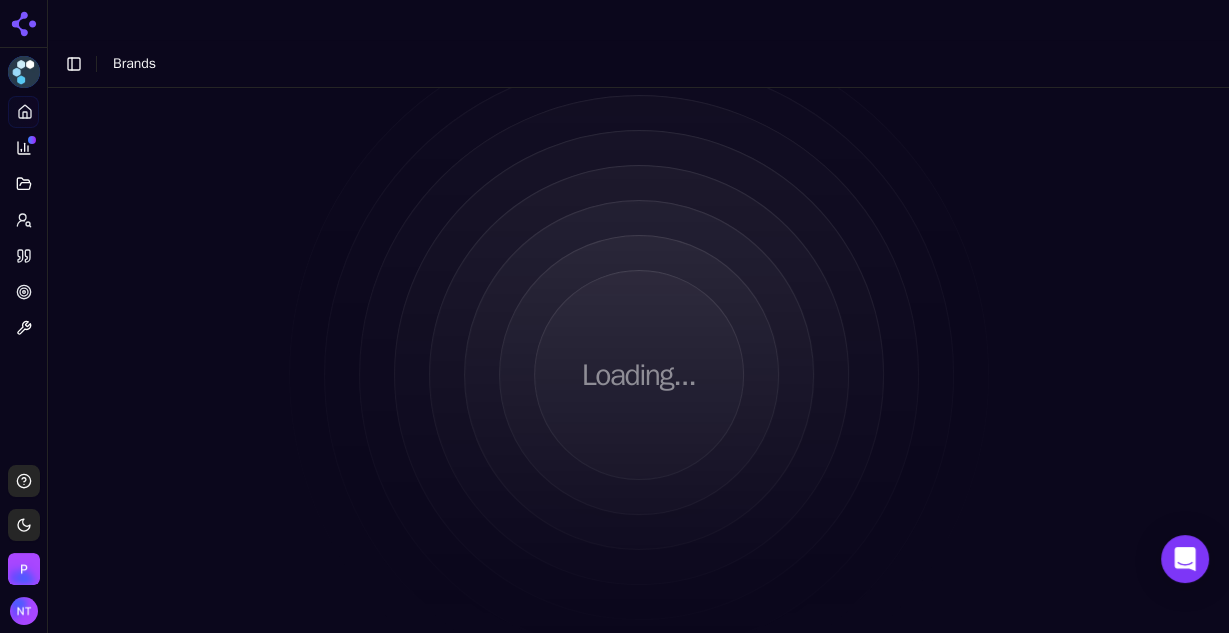 scroll, scrollTop: 0, scrollLeft: 0, axis: both 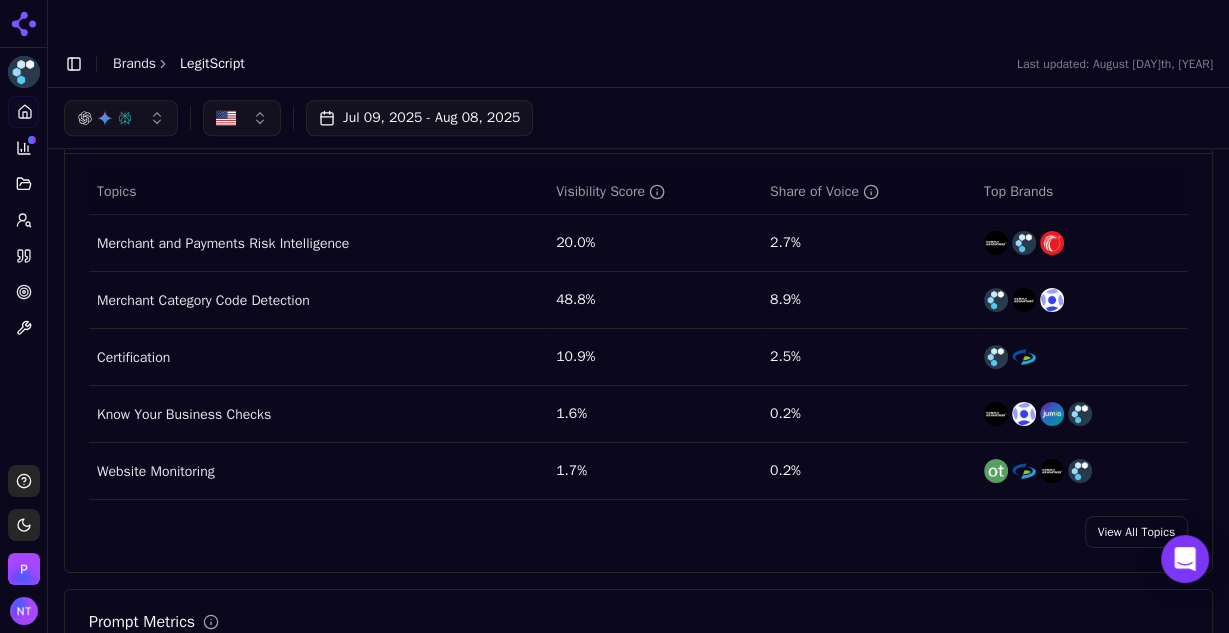 click on "Topic Performance Brand performance across relevant topics within your industry Topics Visibility Score Share of Voice Top Brands Merchant and Payments Risk Intelligence 20.0% 2.7% Merchant Category Code Detection 48.8% 8.9% Certification 10.9% 2.5% Know Your Business Checks 1.6% 0.2% Website Monitoring 1.7% 0.2% View All Topics" at bounding box center [638, 321] 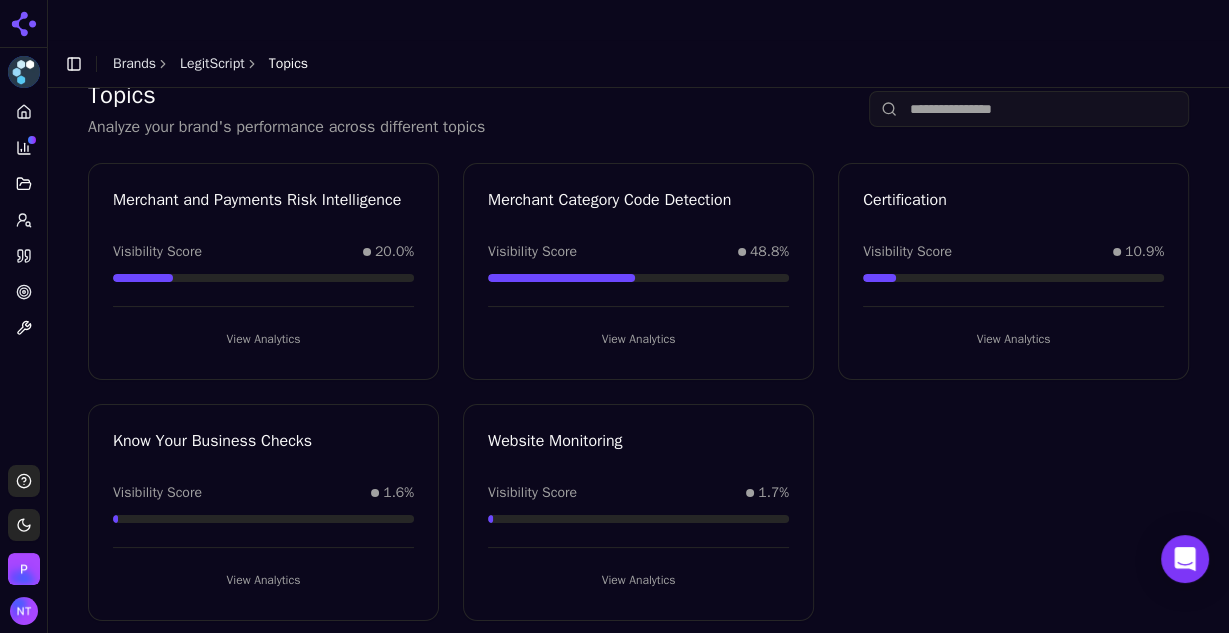 scroll, scrollTop: 47, scrollLeft: 0, axis: vertical 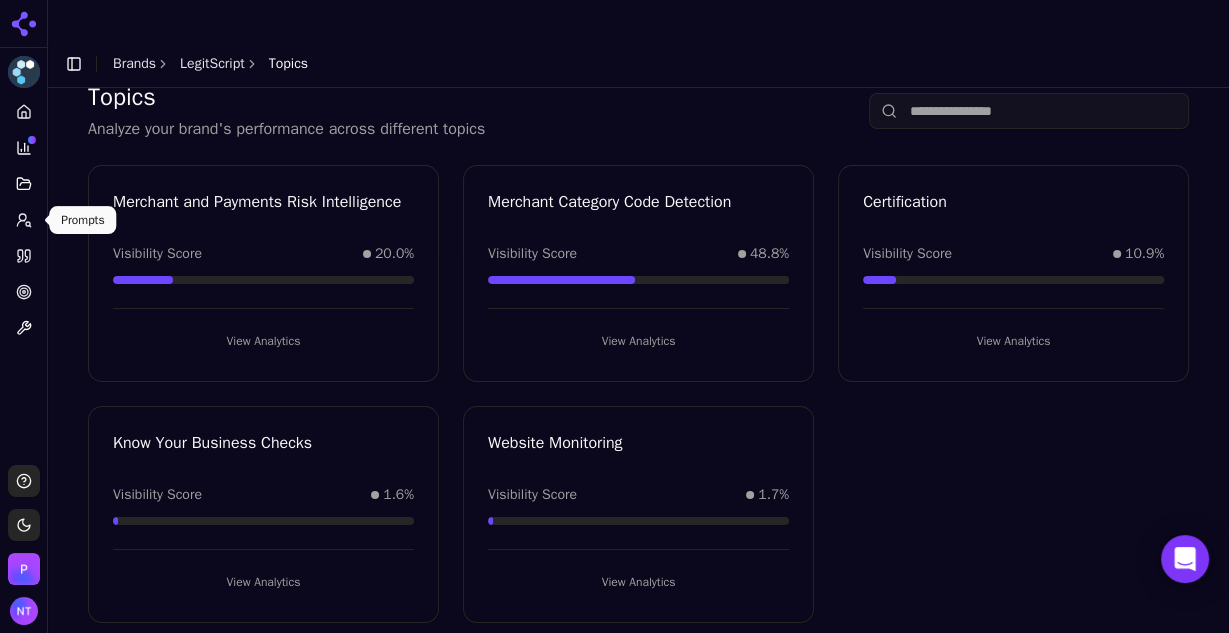 click 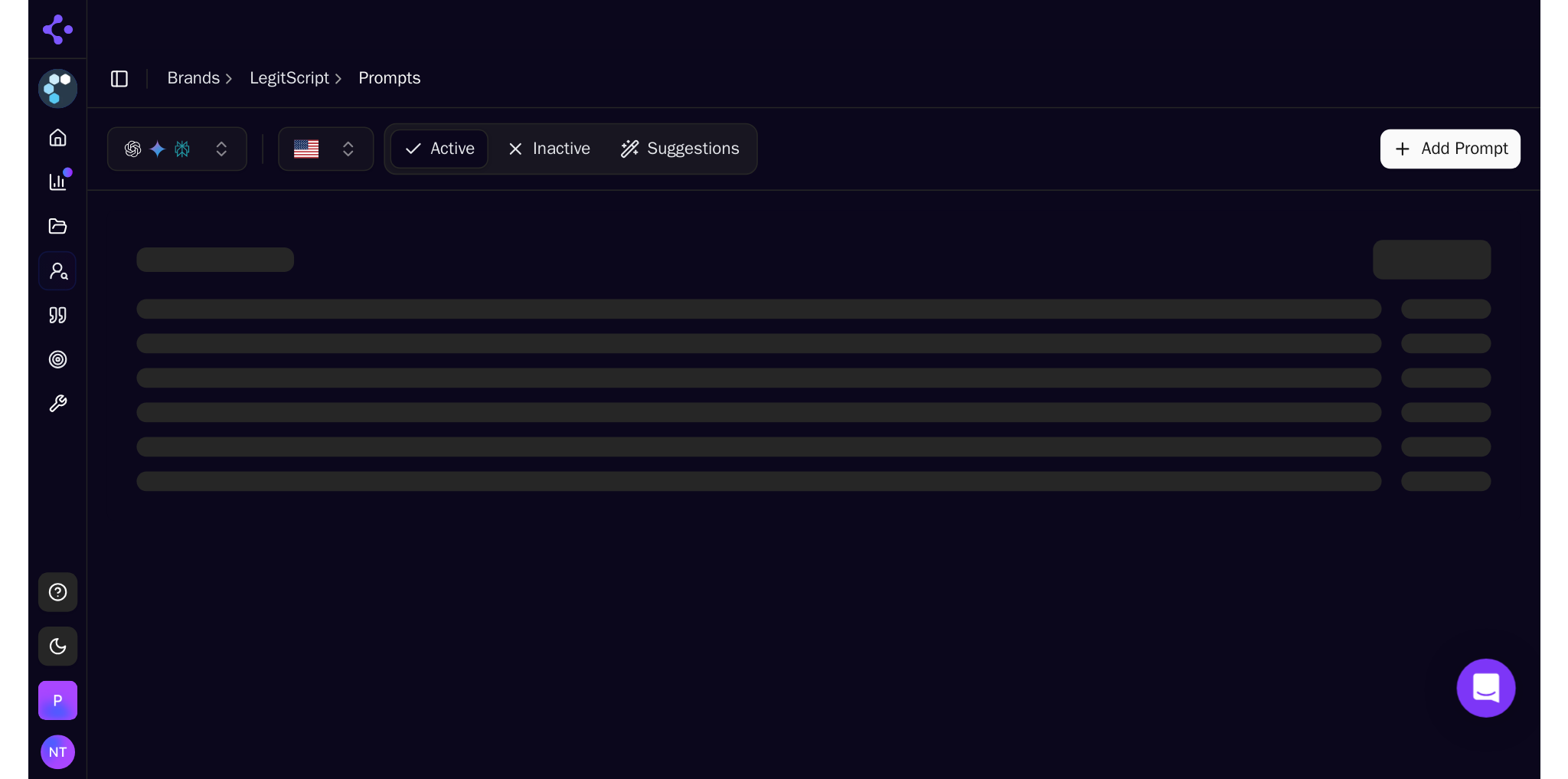 scroll, scrollTop: 0, scrollLeft: 0, axis: both 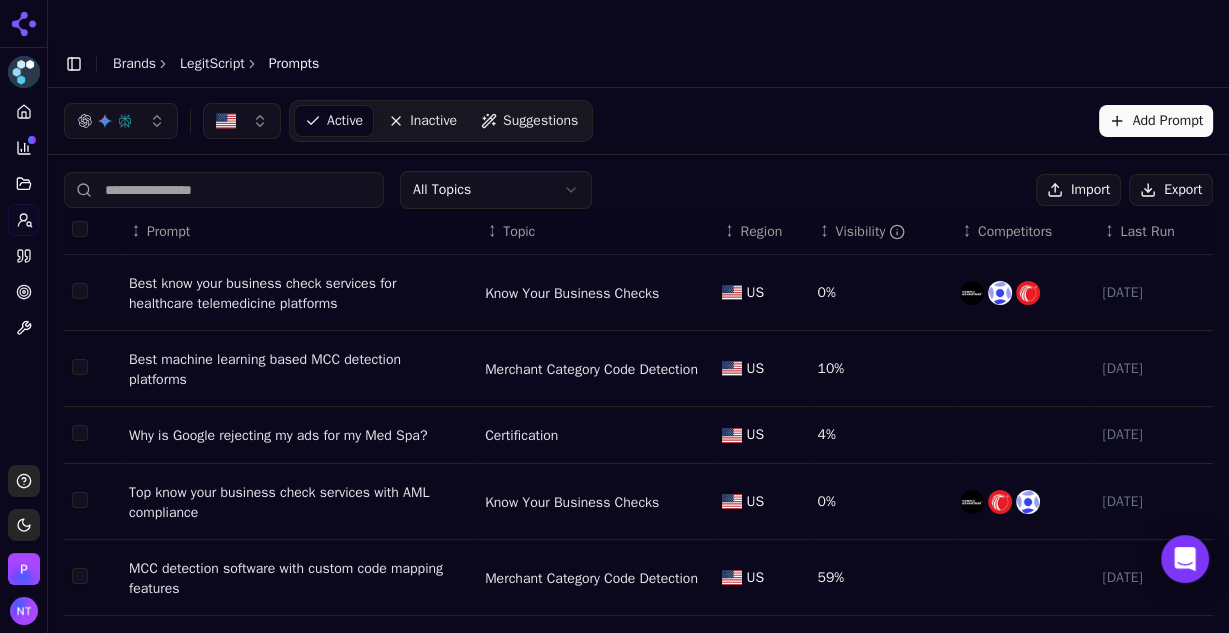 click at bounding box center [224, 190] 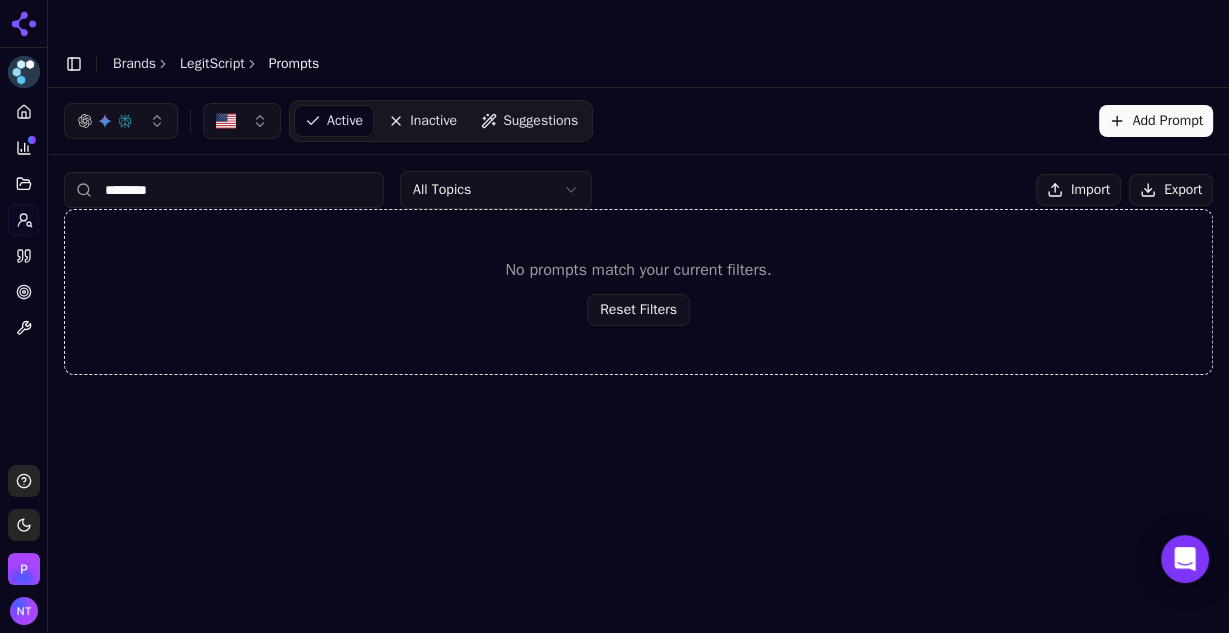 type on "*********" 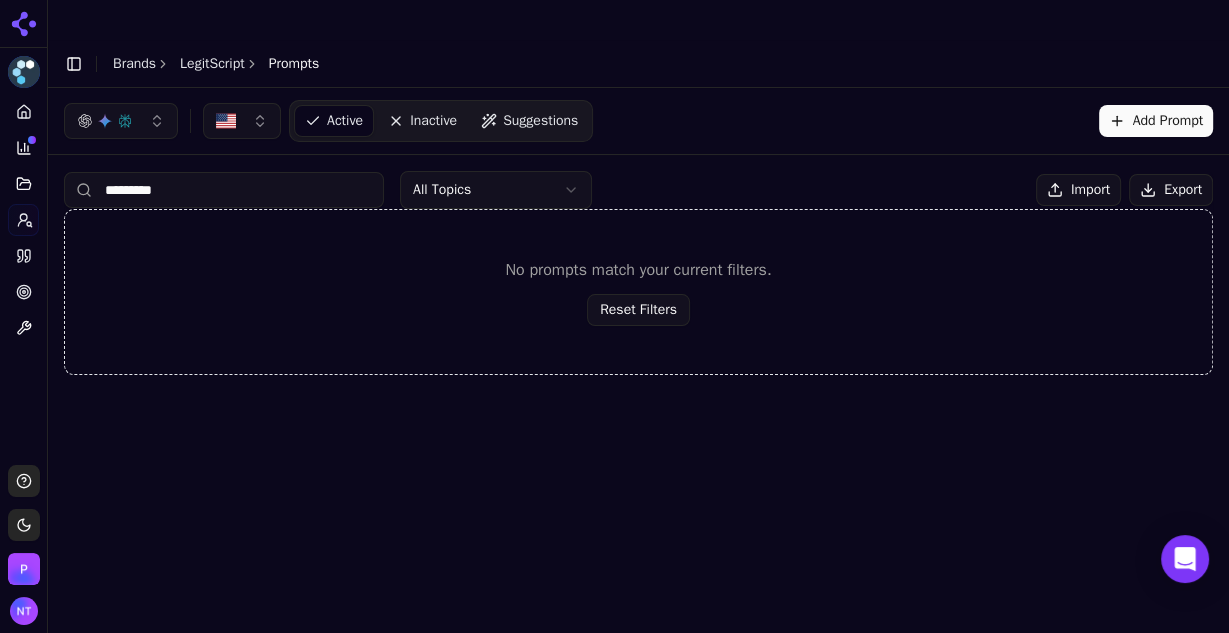 type 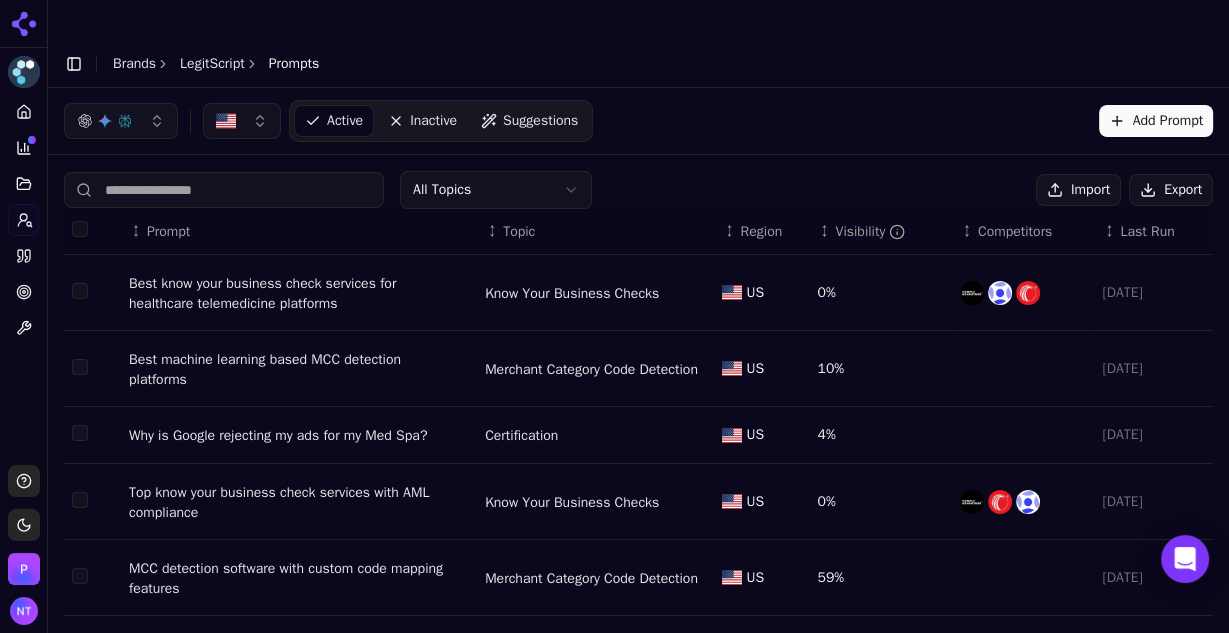 click on "Add Prompt" at bounding box center (1156, 121) 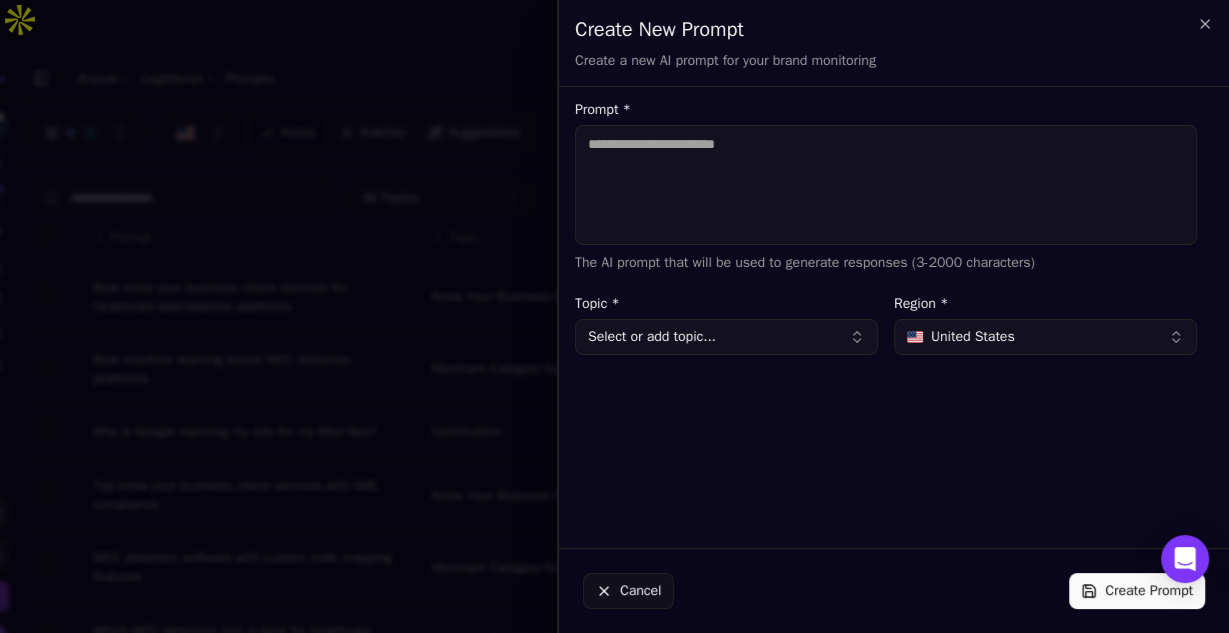 click on "Prompt *" at bounding box center [886, 185] 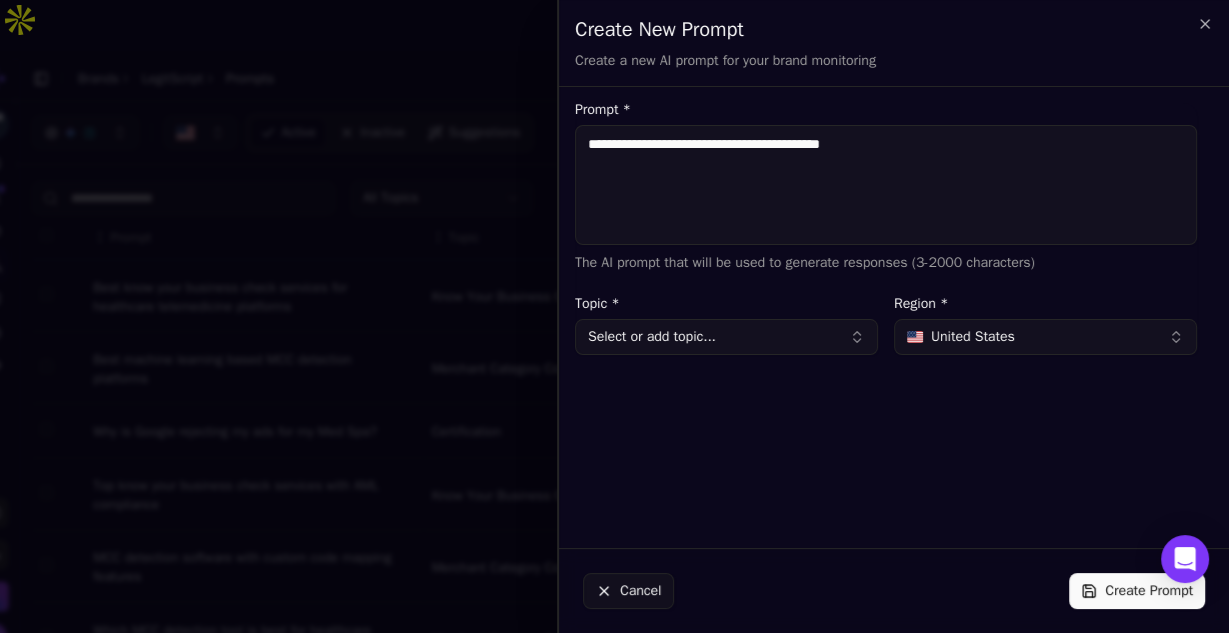 type on "**********" 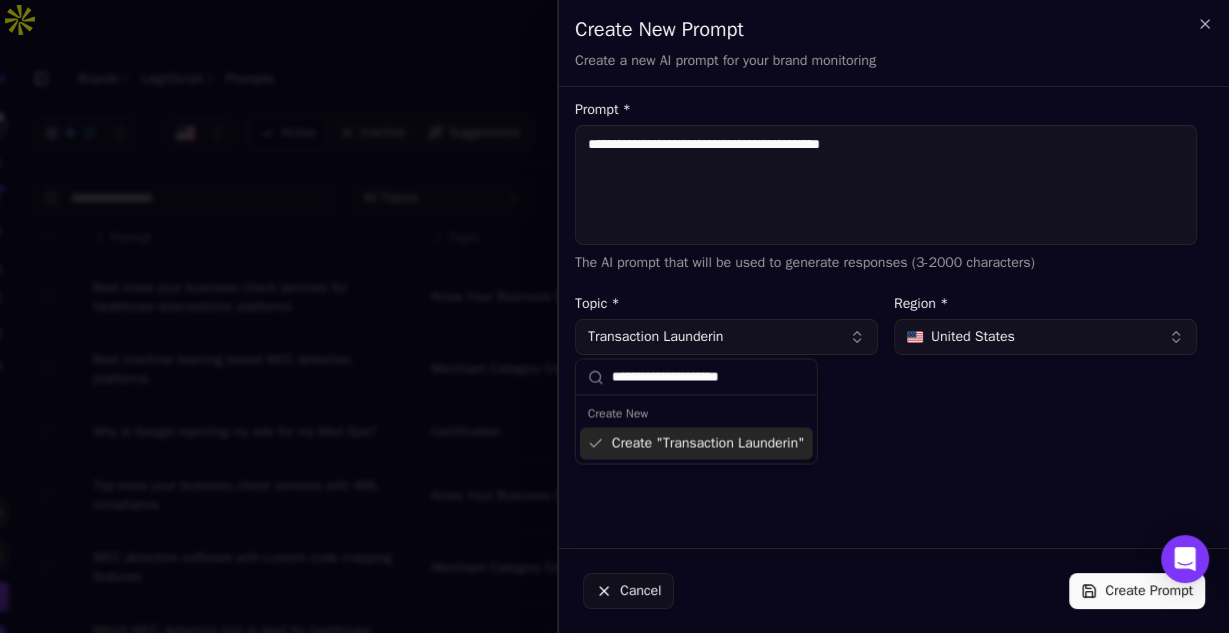 type on "**********" 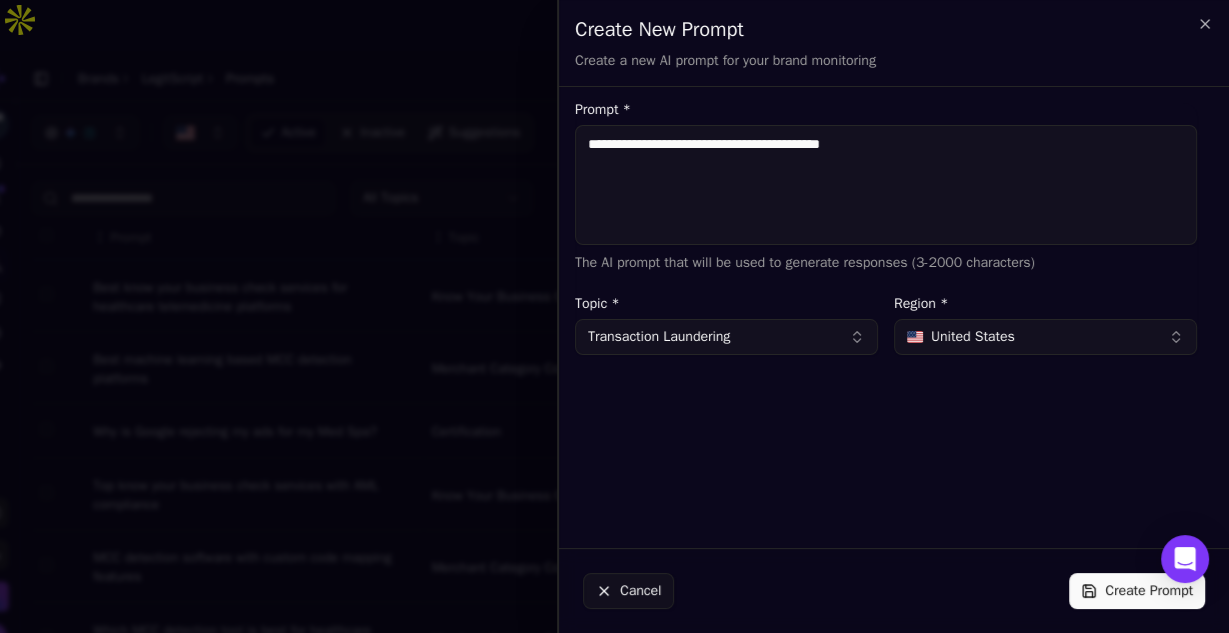 click on "Create Prompt" at bounding box center (1137, 591) 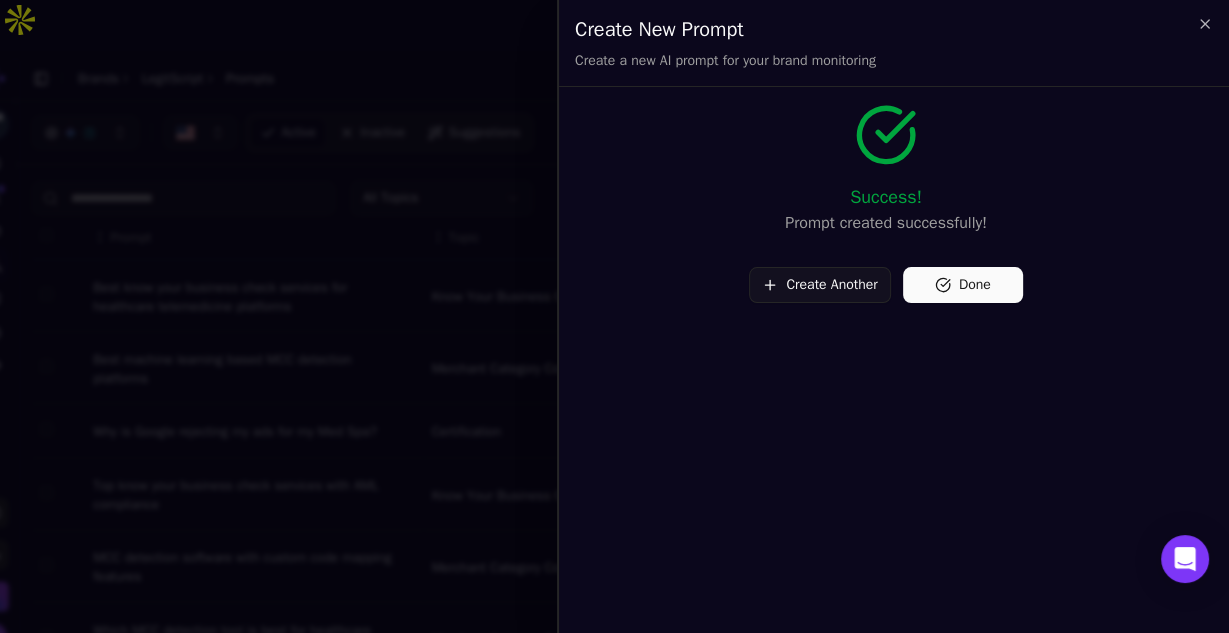 click on "Done" at bounding box center (963, 285) 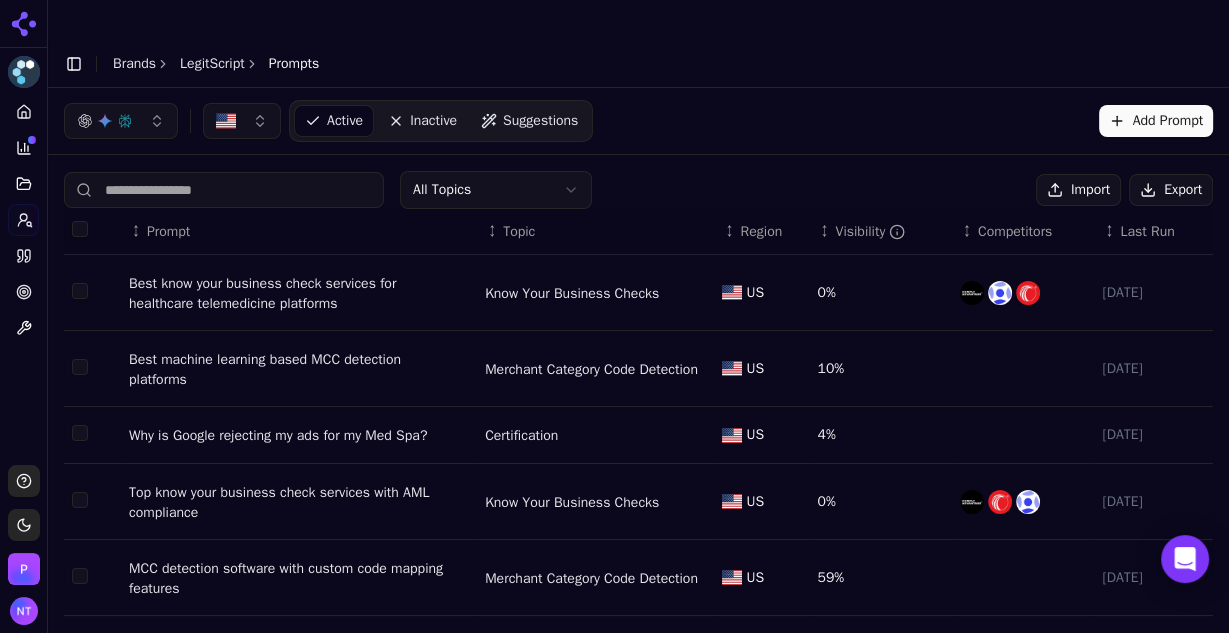 click on "Prompts" at bounding box center [23, 220] 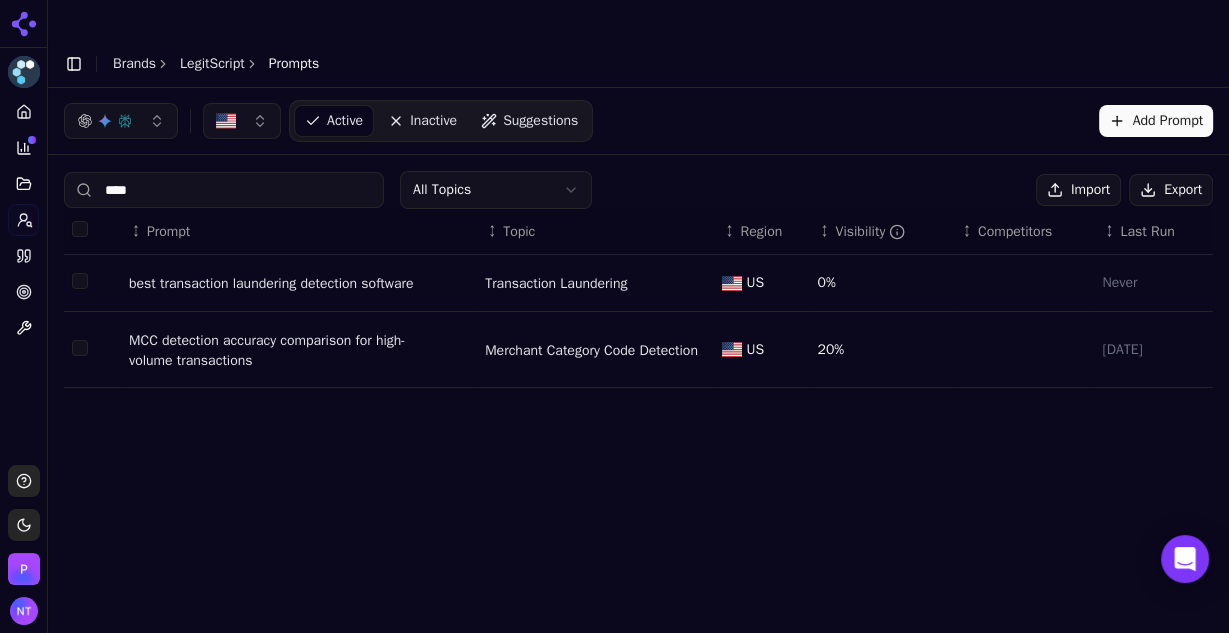 type on "*****" 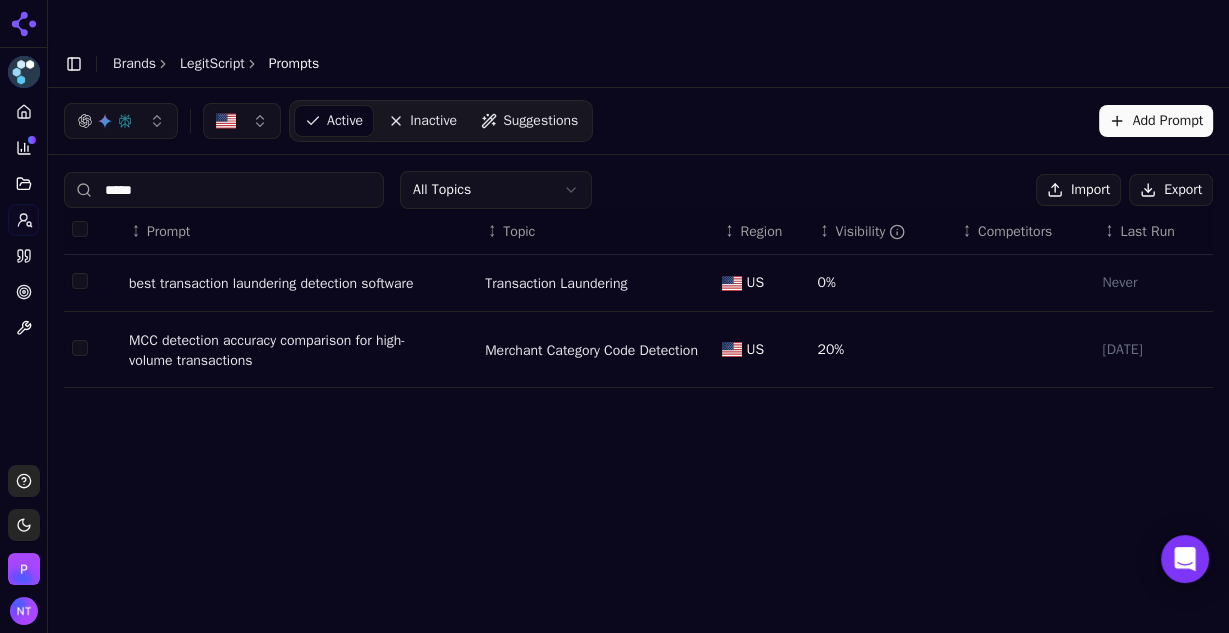 type 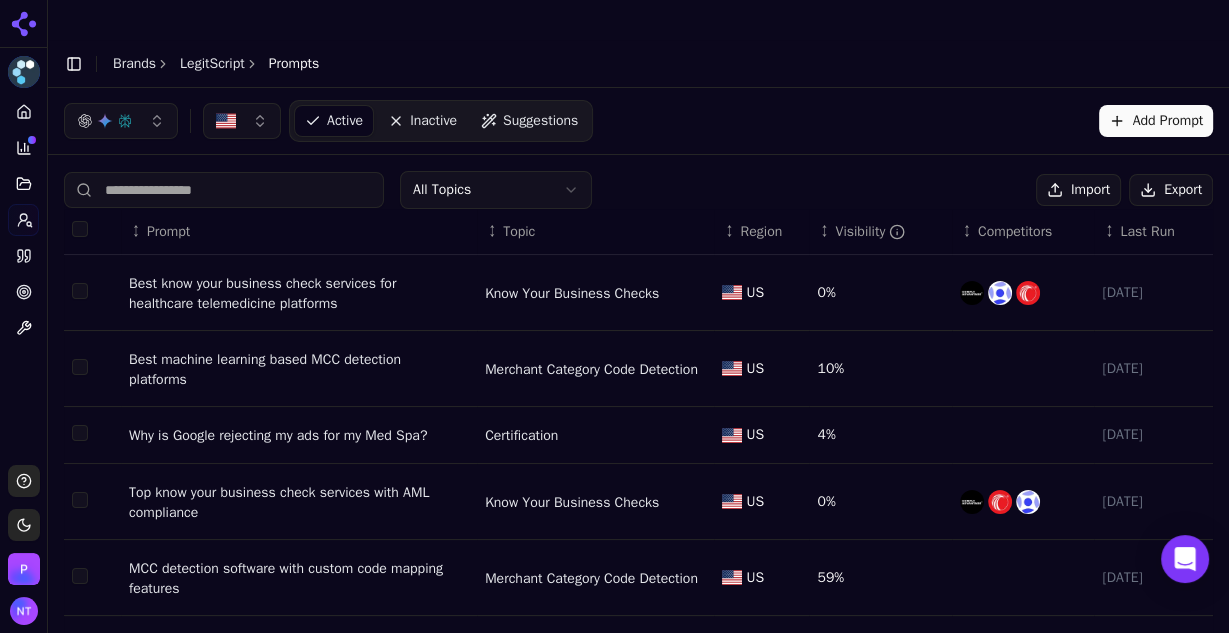 click on "Suggestions" at bounding box center [529, 121] 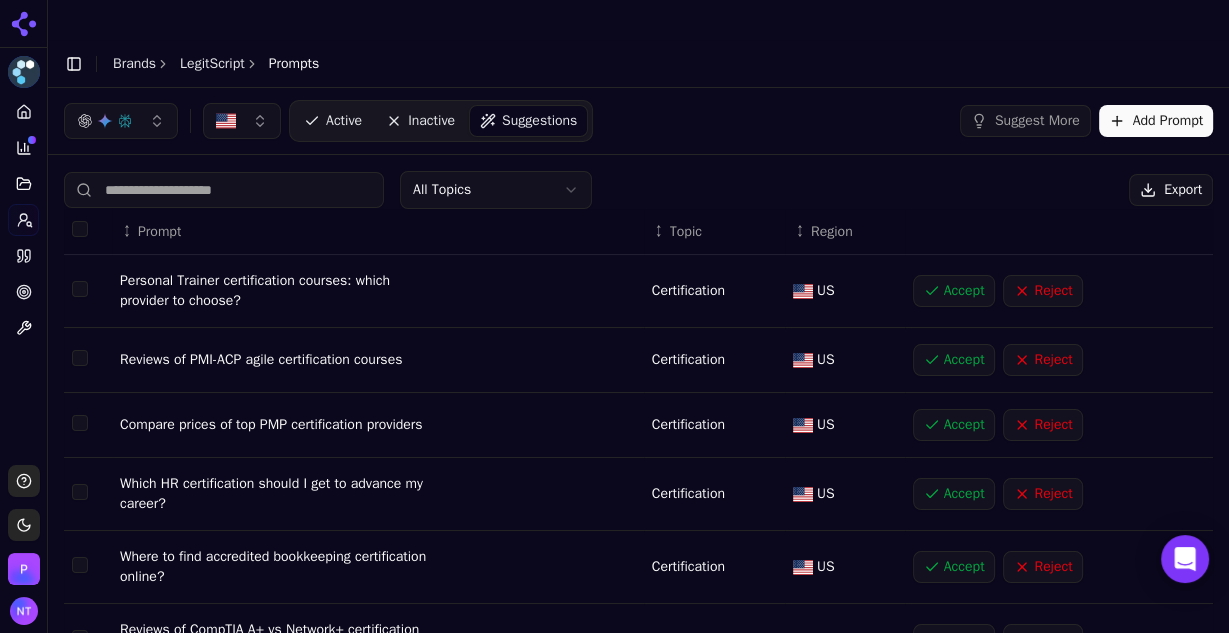 click on "↕ Prompt" at bounding box center [378, 232] 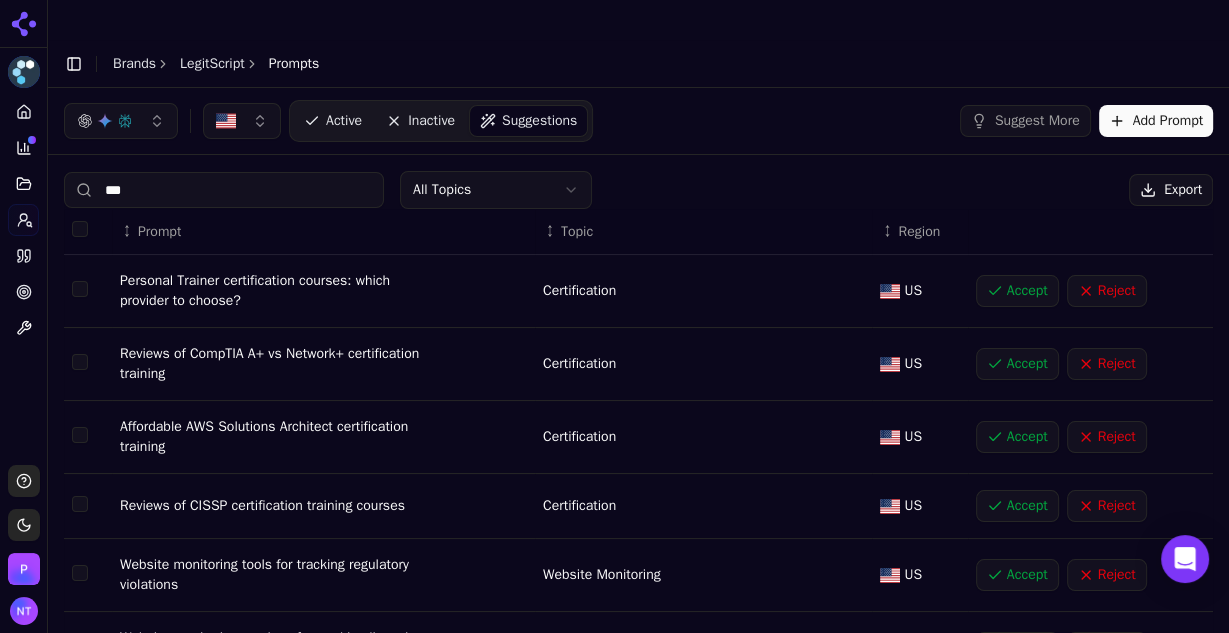 type on "****" 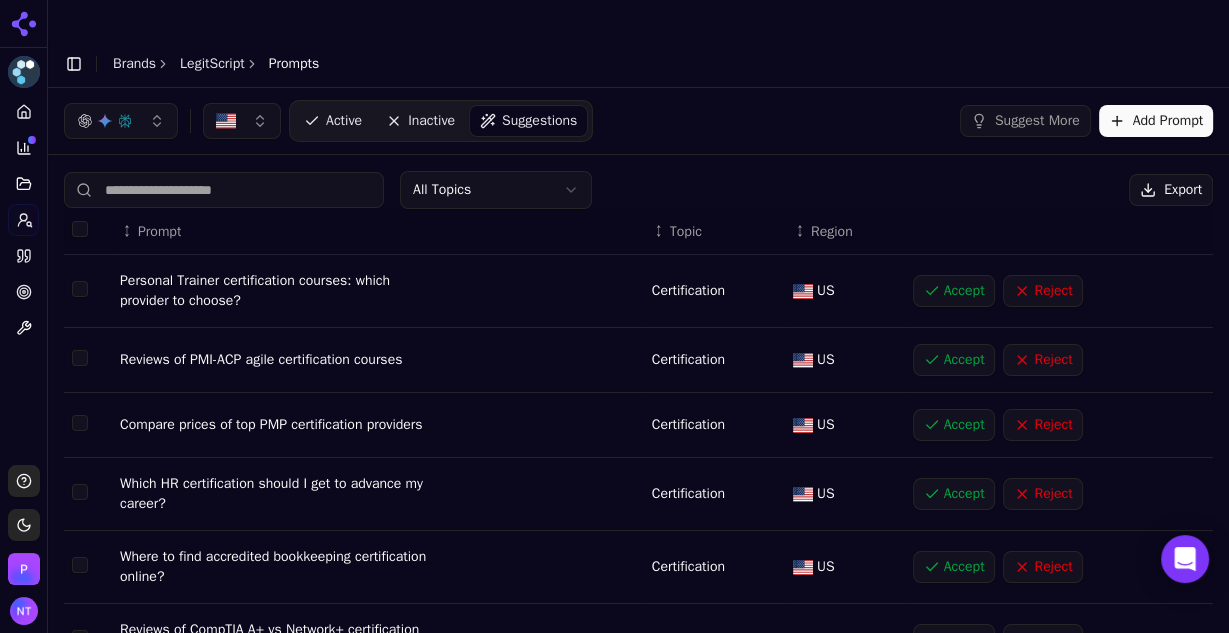 type on "*" 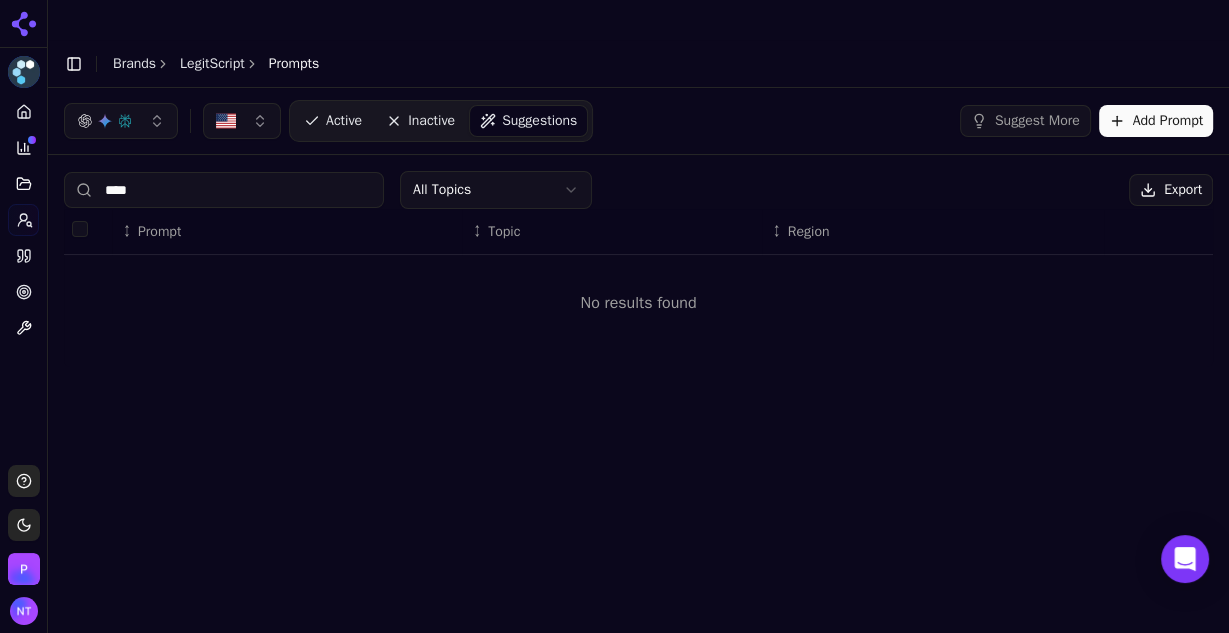 type on "*****" 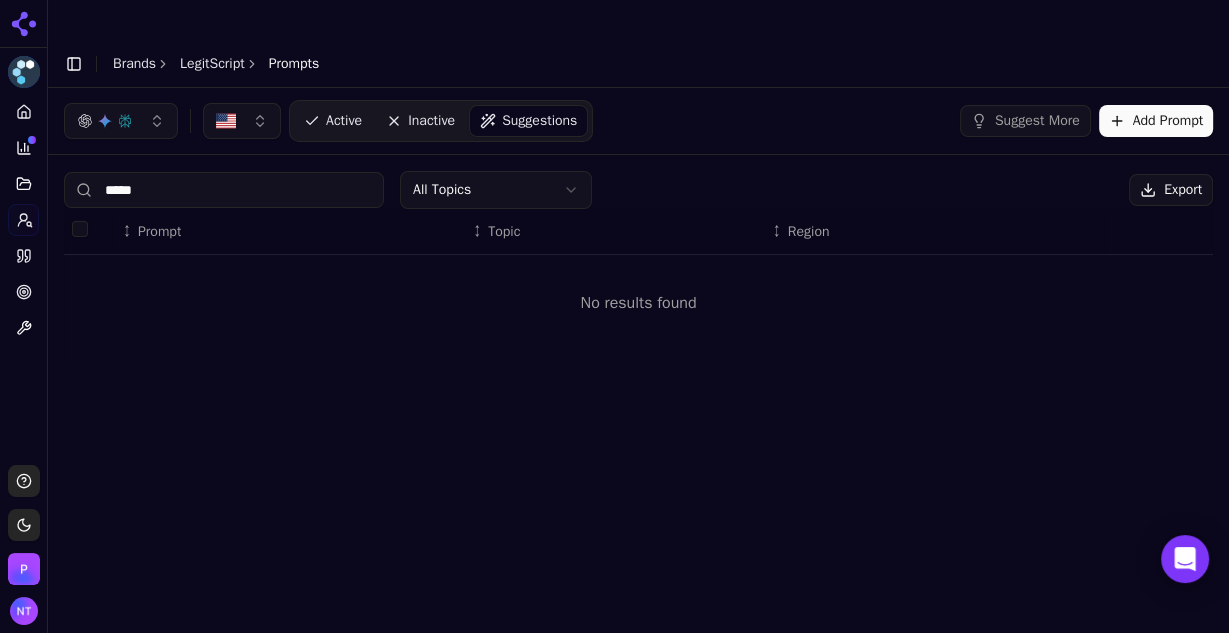 type 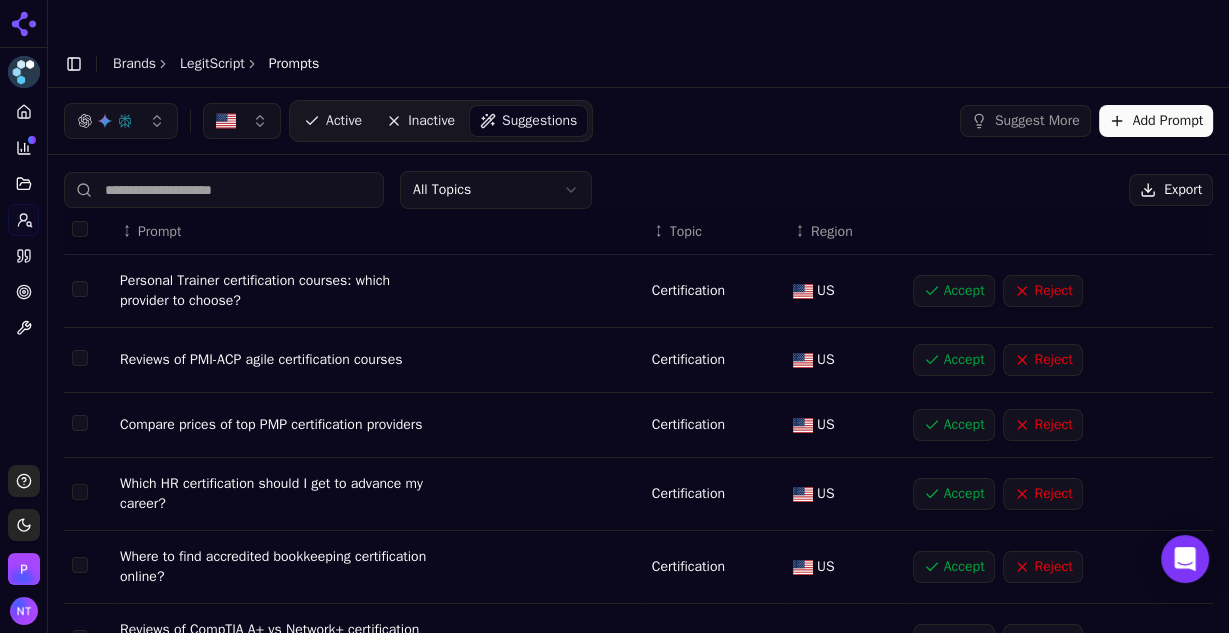 click on "Suggest More" at bounding box center (1025, 121) 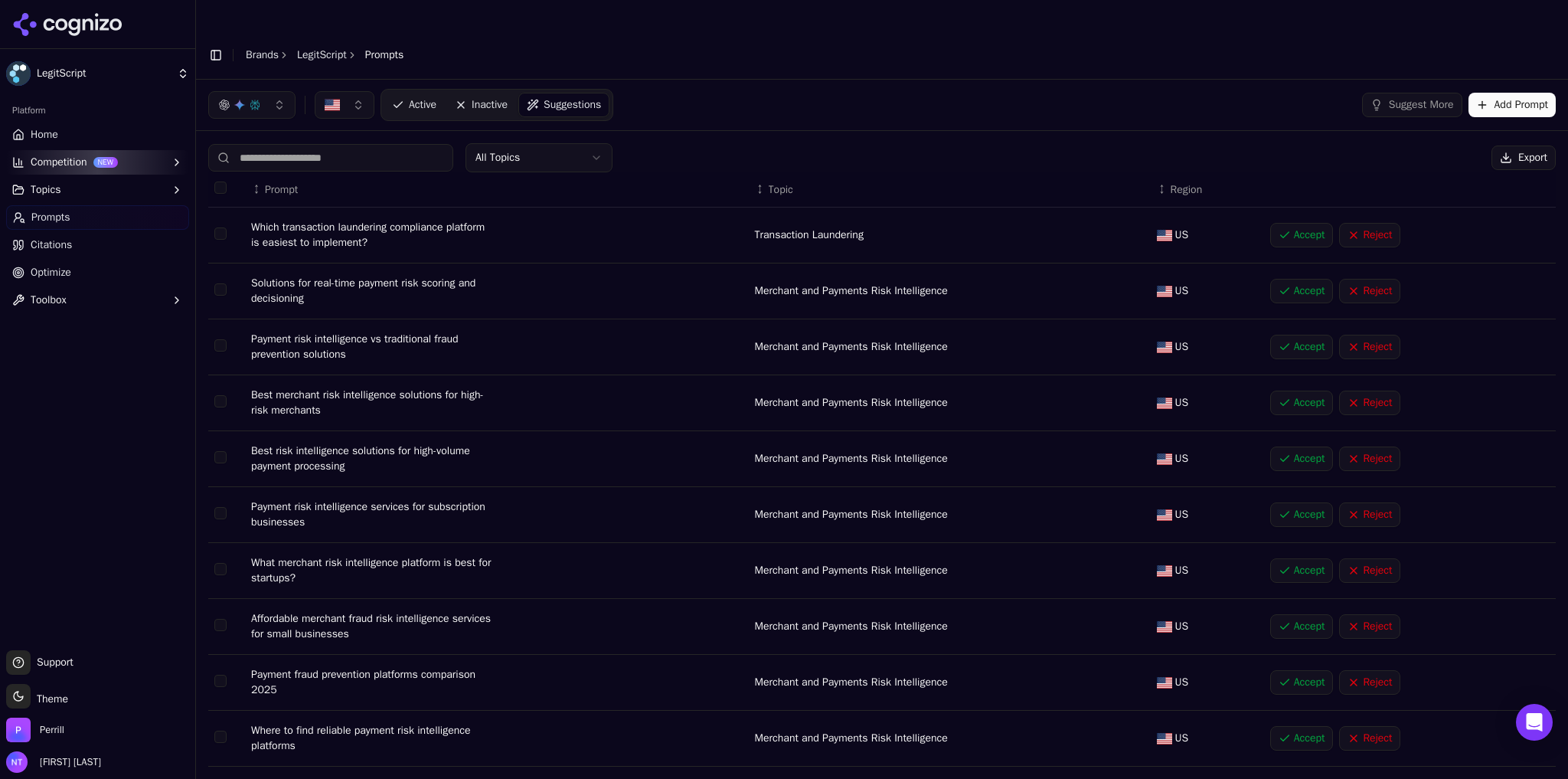 click at bounding box center [331, 158] 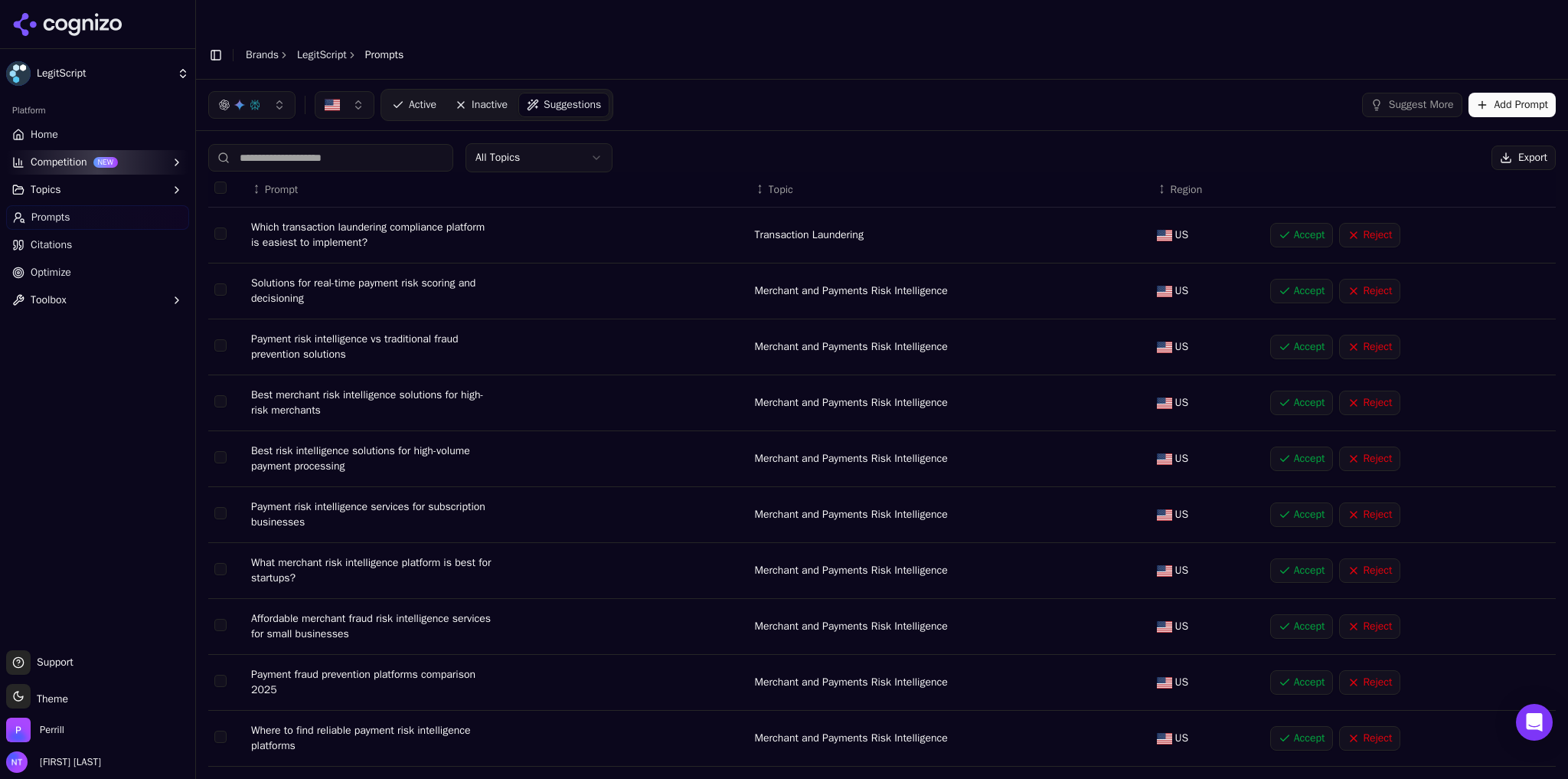 click on "Accept" at bounding box center [1302, 235] 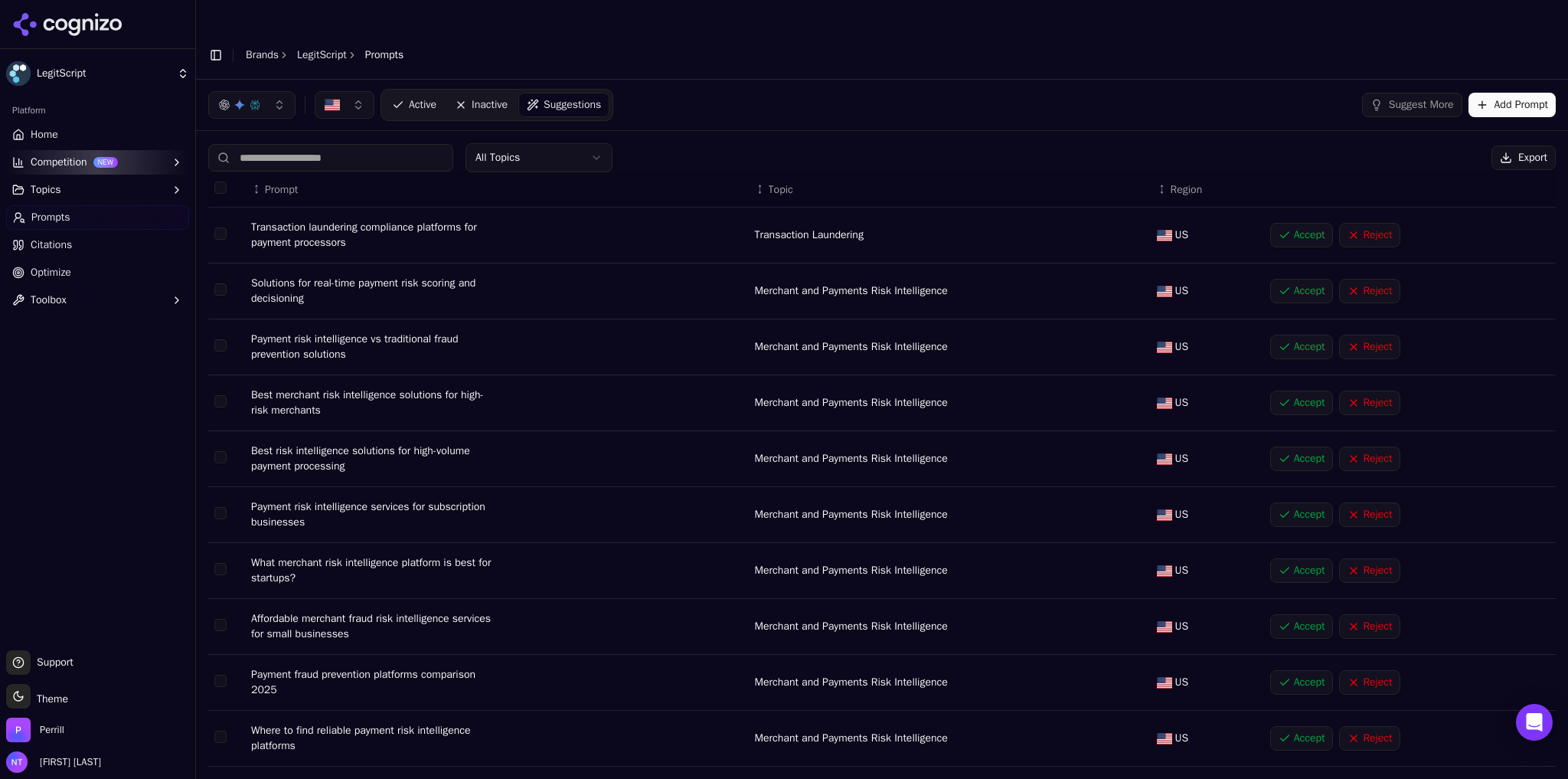 click on "Accept" at bounding box center [1302, 235] 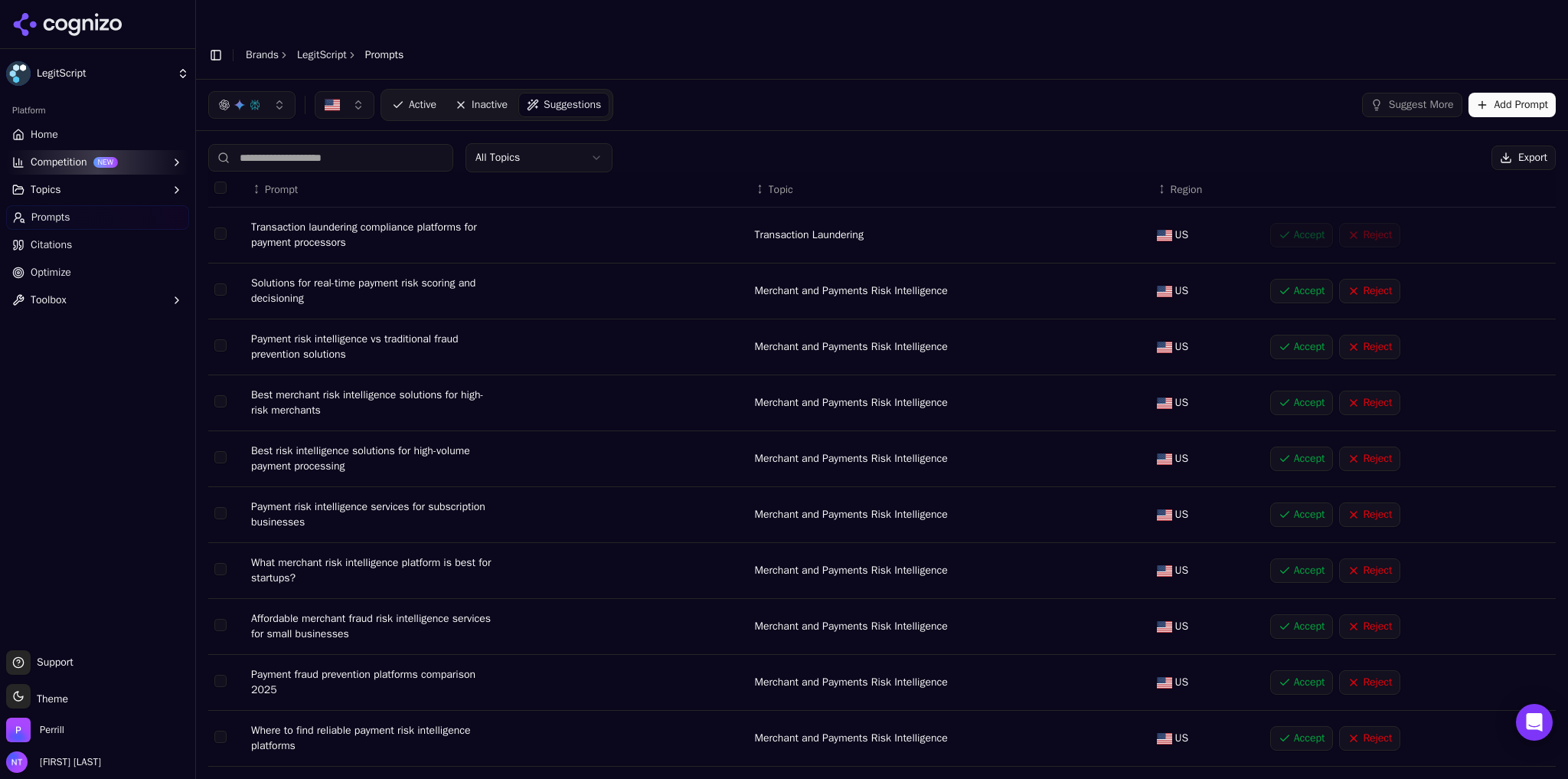 click on "LegitScript Platform Home Competition NEW Topics Prompts Citations Optimize Toolbox Support Support Toggle theme  Theme Perrill   Nate Tower Toggle Sidebar Brands LegitScript Prompts Active Inactive Suggestions Suggest More Add Prompt All Topics Export  ↕ Prompt  ↕ Topic  ↕ Region Transaction laundering compliance platforms for payment processors Transaction Laundering US Accept Reject Solutions for real-time payment risk scoring and decisioning Merchant and Payments Risk Intelligence US Accept Reject Payment risk intelligence vs traditional fraud prevention solutions Merchant and Payments Risk Intelligence US Accept Reject Best merchant risk intelligence solutions for high-risk merchants Merchant and Payments Risk Intelligence US Accept Reject Best risk intelligence solutions for high-volume payment processing Merchant and Payments Risk Intelligence US Accept Reject Payment risk intelligence services for subscription businesses Merchant and Payments Risk Intelligence US Accept Reject US US US" at bounding box center (784, 404) 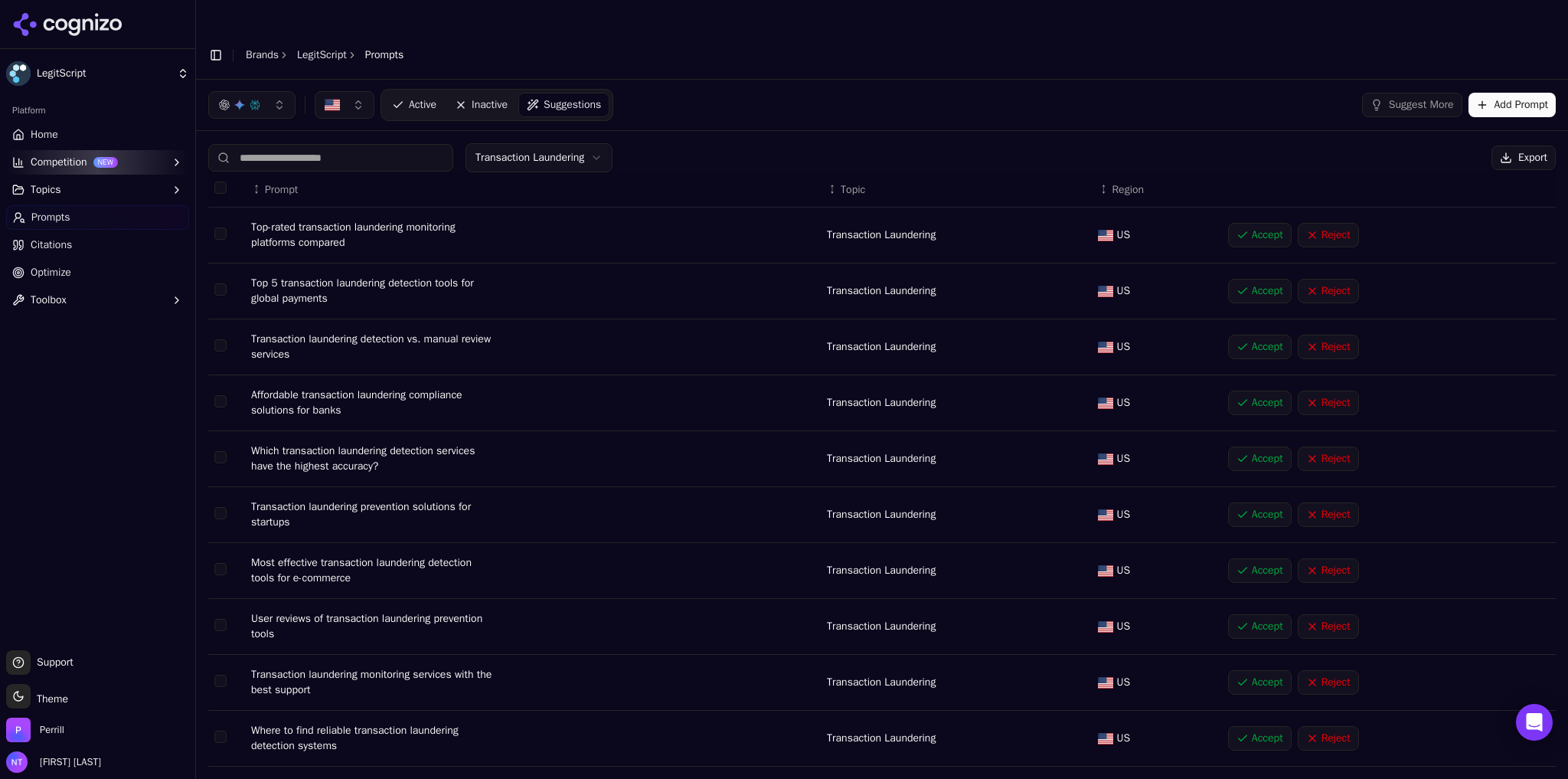click on "Accept" at bounding box center (1259, 235) 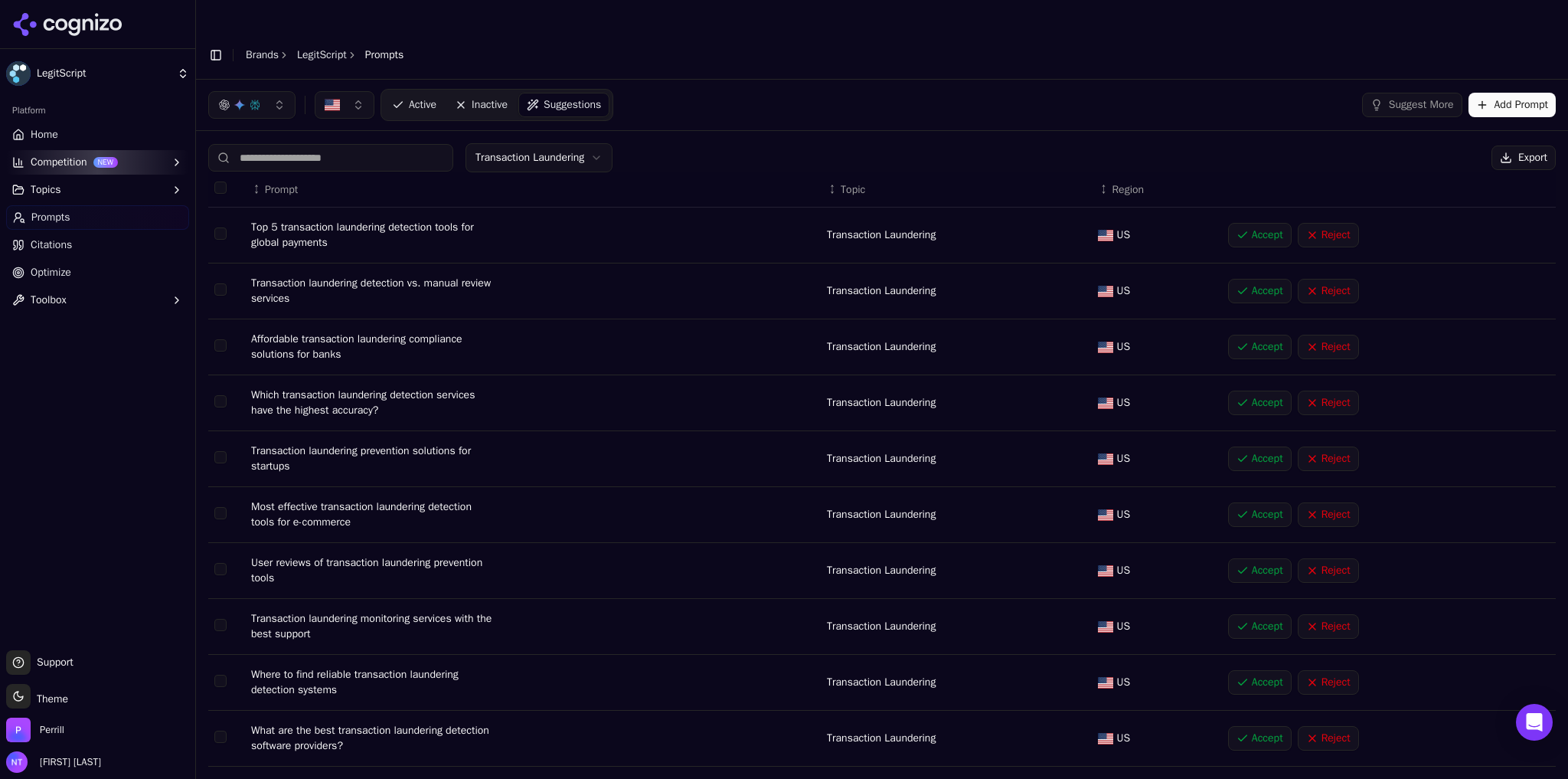 click on "Accept" at bounding box center (1259, 235) 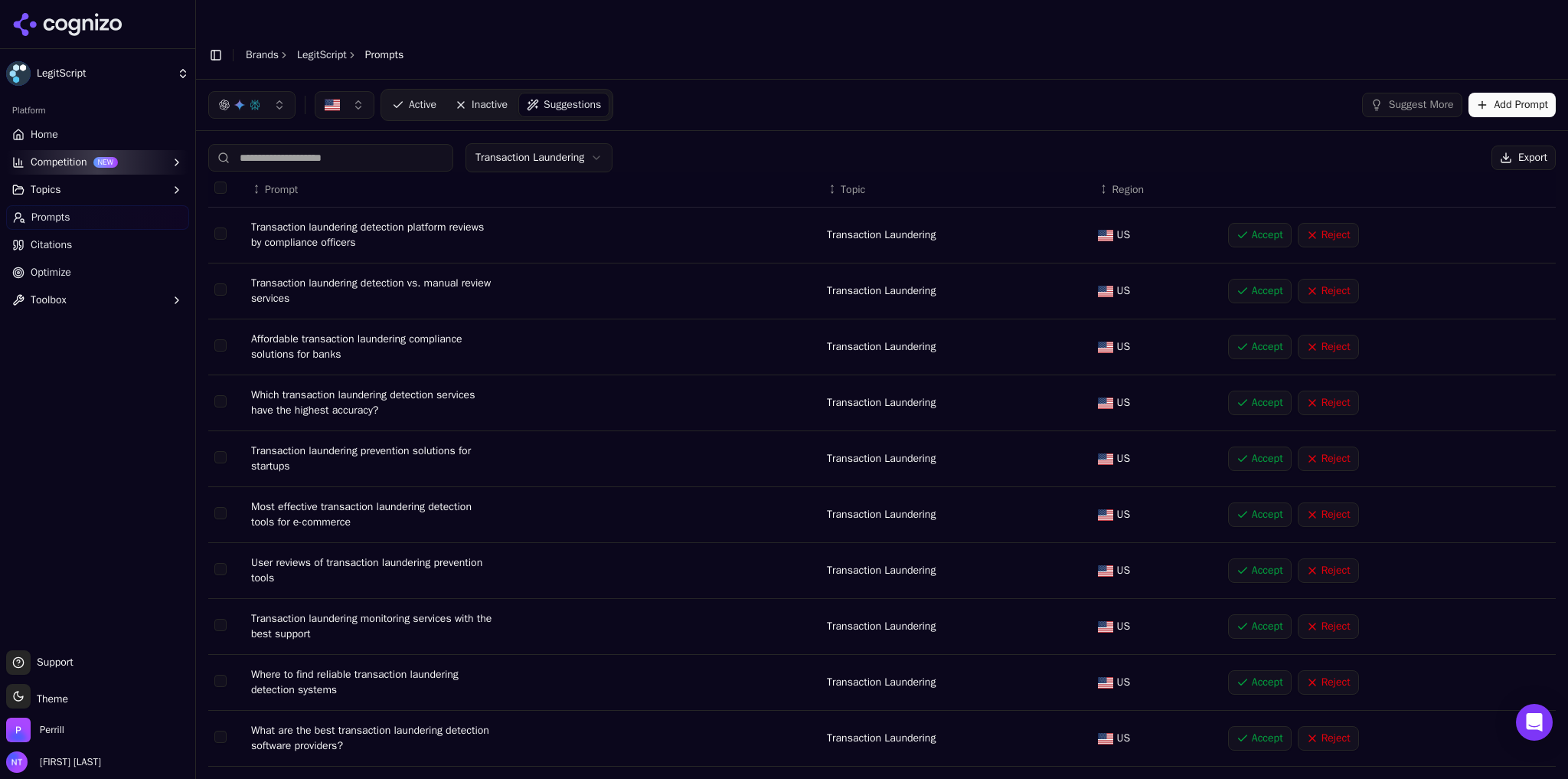 click at bounding box center (220, 188) 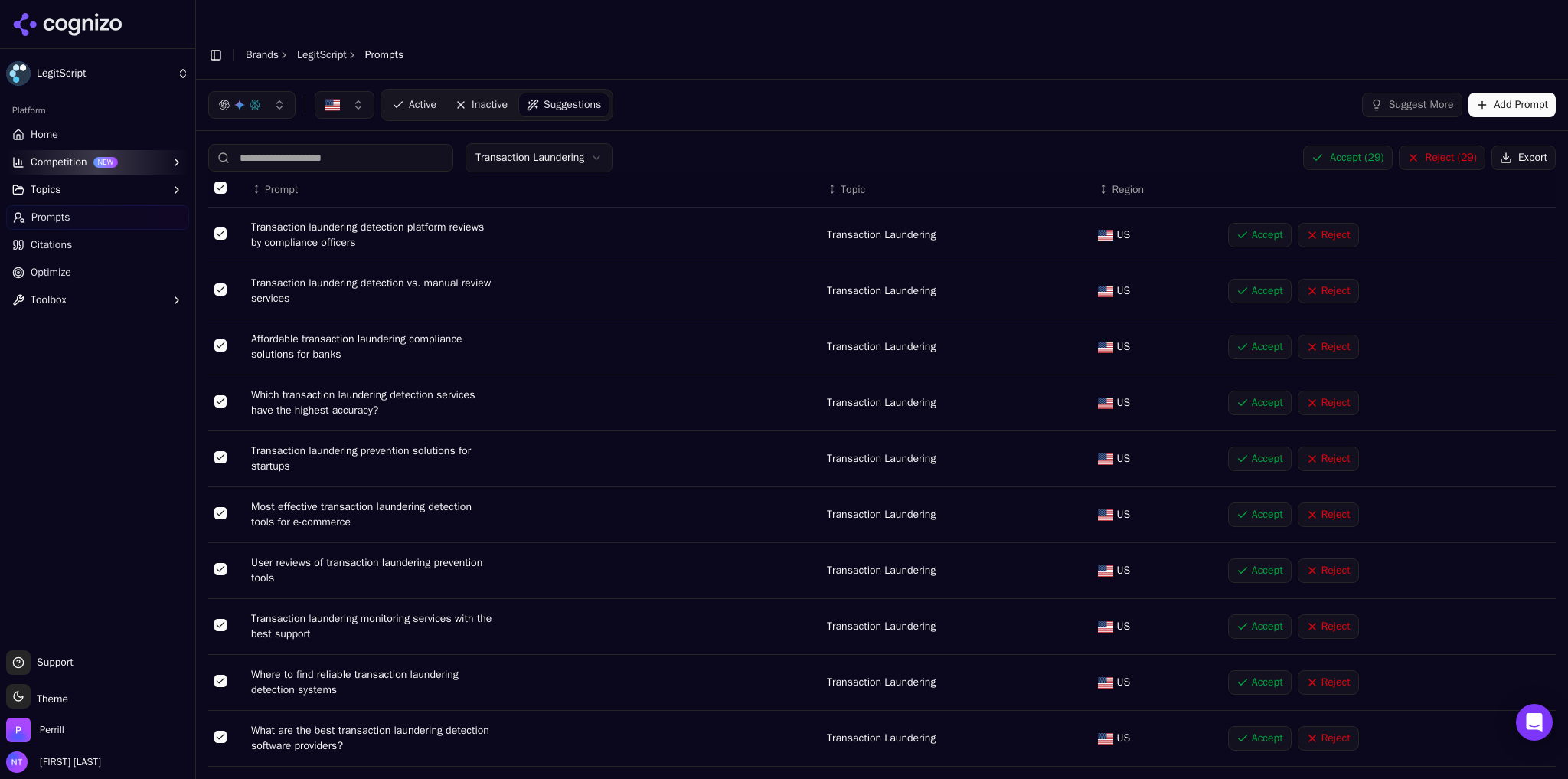 click on "Accept ( 29 )" at bounding box center (1348, 158) 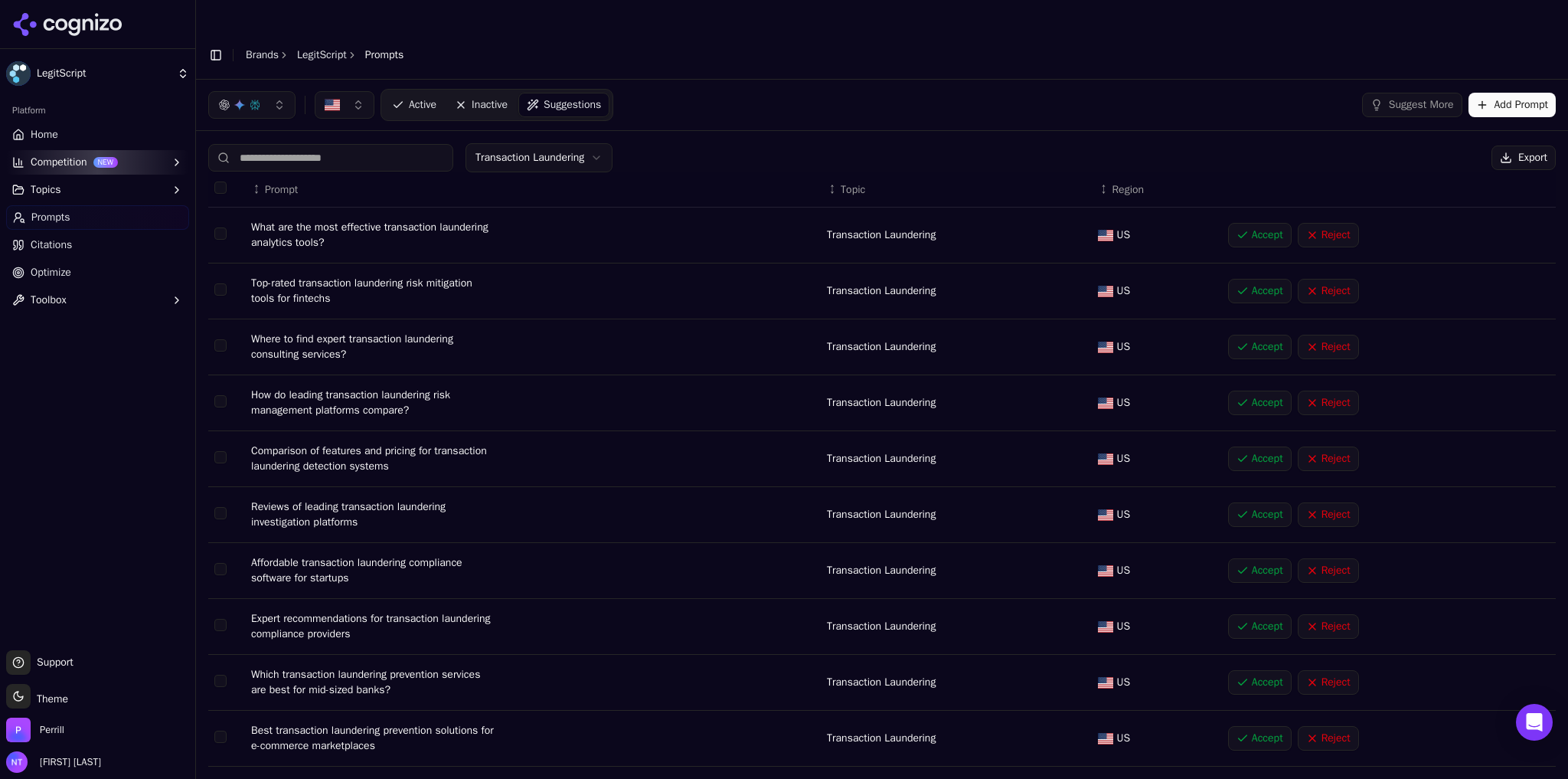 click at bounding box center [220, 188] 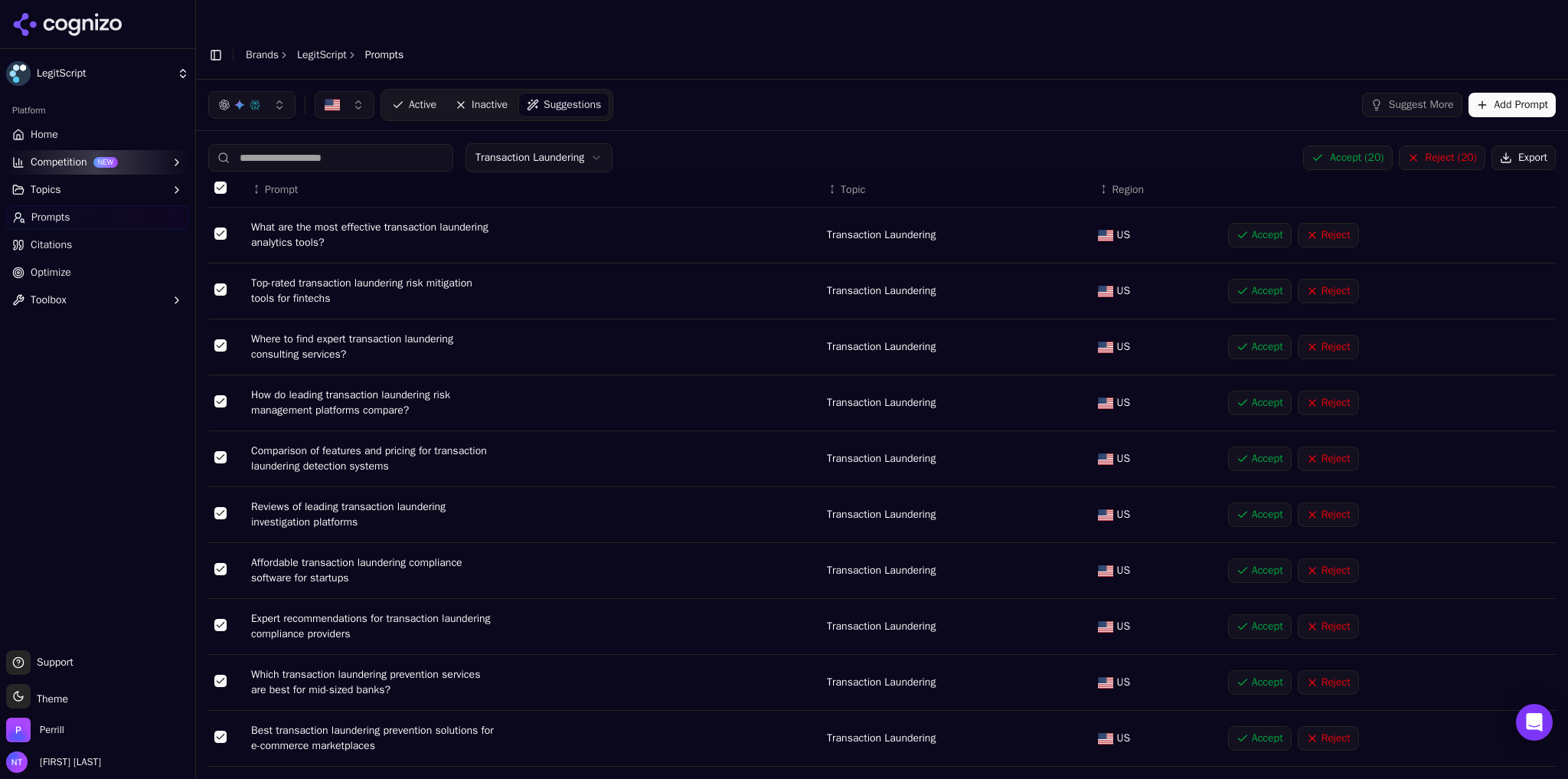 click on "Accept ( 20 )" at bounding box center (1348, 158) 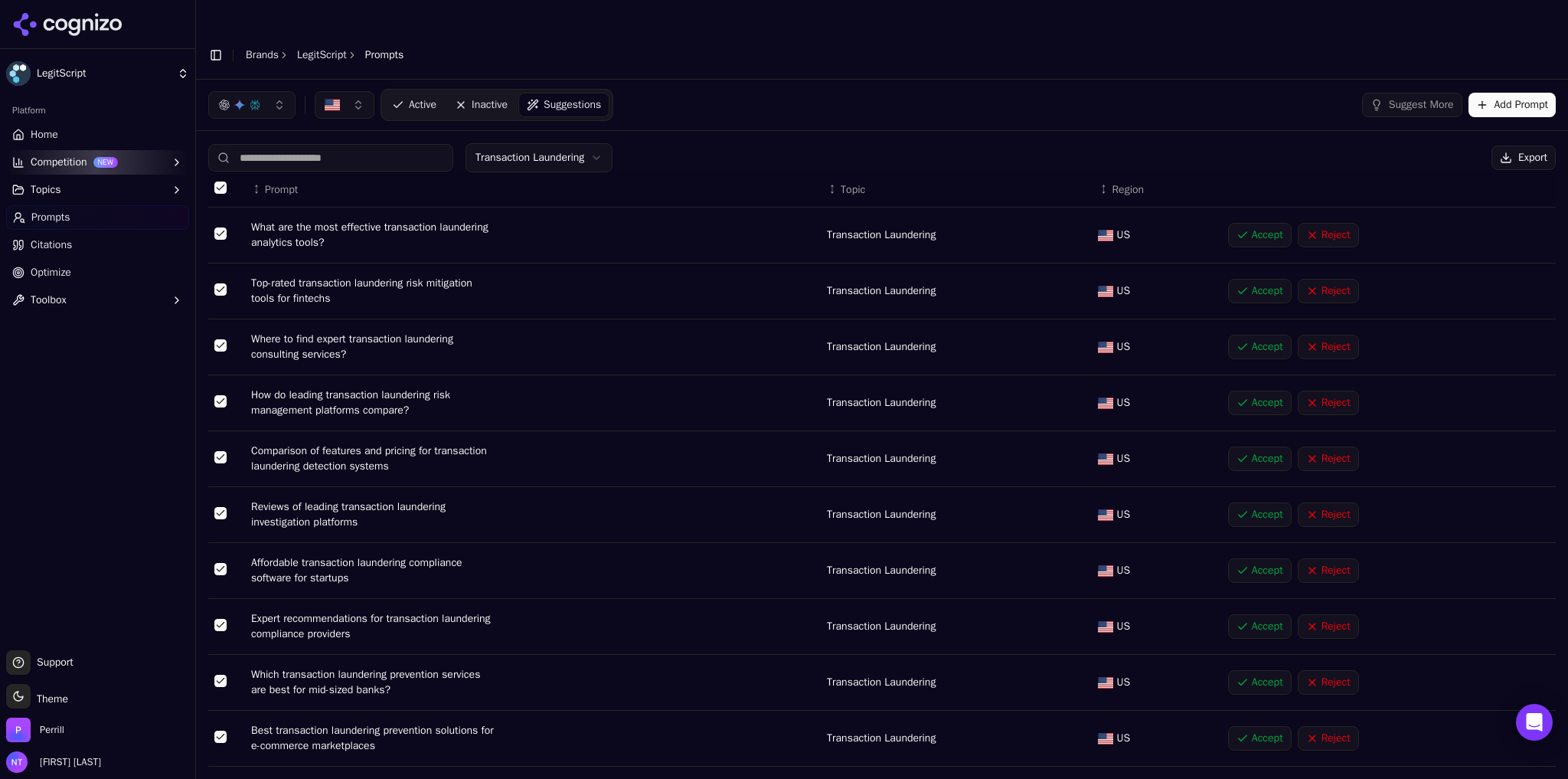 click on "Prompts" at bounding box center [51, 218] 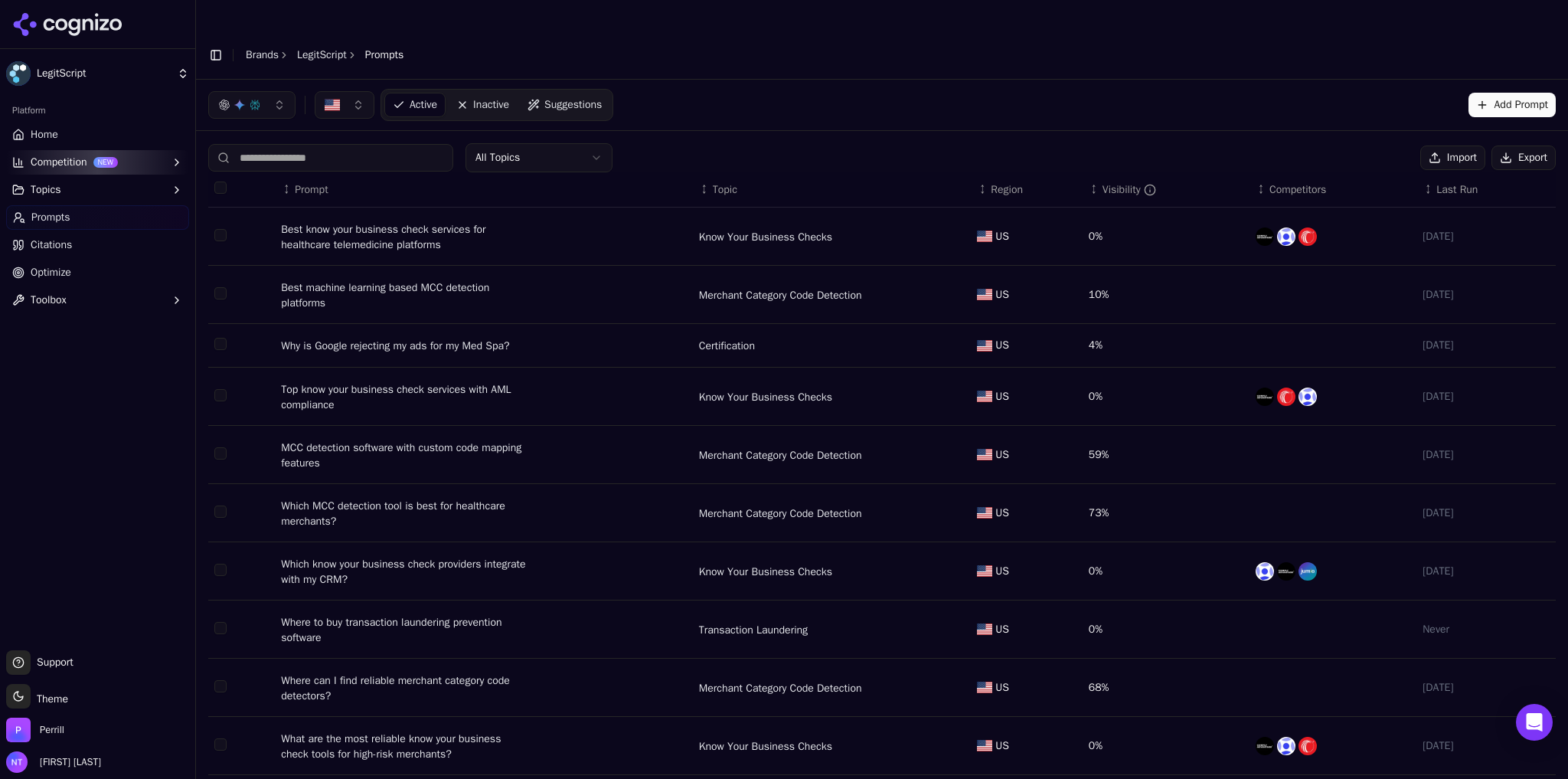 click on "LegitScript Platform Home Competition NEW Topics Prompts Citations Optimize Toolbox Support Support Toggle theme  Theme Perrill   Nate Tower Toggle Sidebar Brands LegitScript Prompts Active Inactive Suggestions Add Prompt All Topics Import Export  ↕ Prompt  ↕ Topic  ↕ Region  ↕ Visibility  ↕ Competitors  ↕ Last Run Best know your business check services for healthcare telemedicine platforms Know Your Business Checks US 0% 8/8/2025 Best machine learning based MCC detection platforms Merchant Category Code Detection US 10% 8/8/2025 Why is Google rejecting my ads for my Med Spa? Certification US 4% 8/8/2025 Top know your business check services with AML compliance Know Your Business Checks US 0% 8/8/2025 MCC detection software with custom code mapping features Merchant Category Code Detection US 59% 8/8/2025 Which MCC detection tool is best for healthcare merchants? Merchant Category Code Detection US 73% 8/8/2025 Which know your business check providers integrate with my CRM? US 0% US 0% 1" at bounding box center (784, 404) 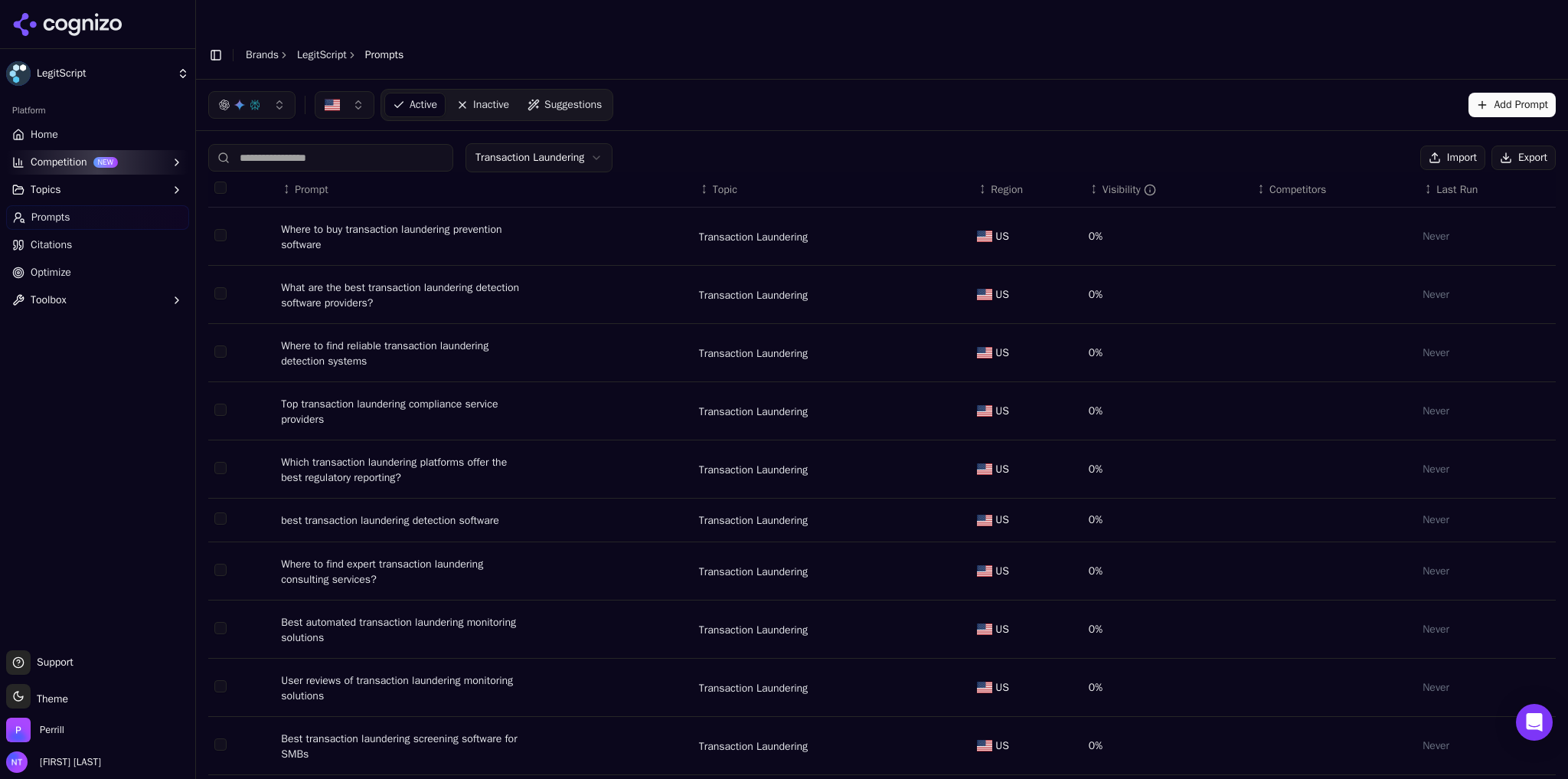 click on "Brands" at bounding box center (262, 54) 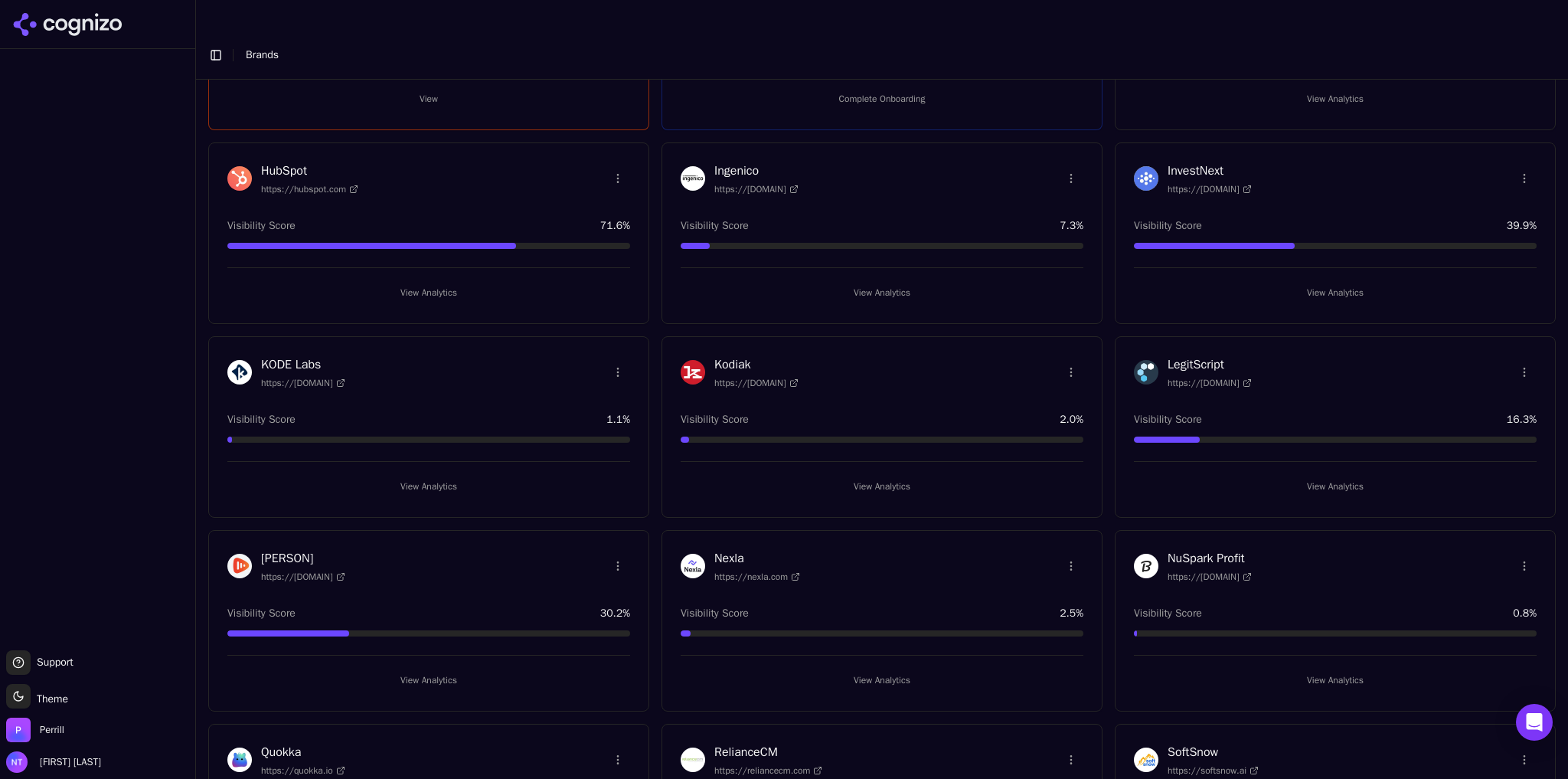 scroll, scrollTop: 788, scrollLeft: 0, axis: vertical 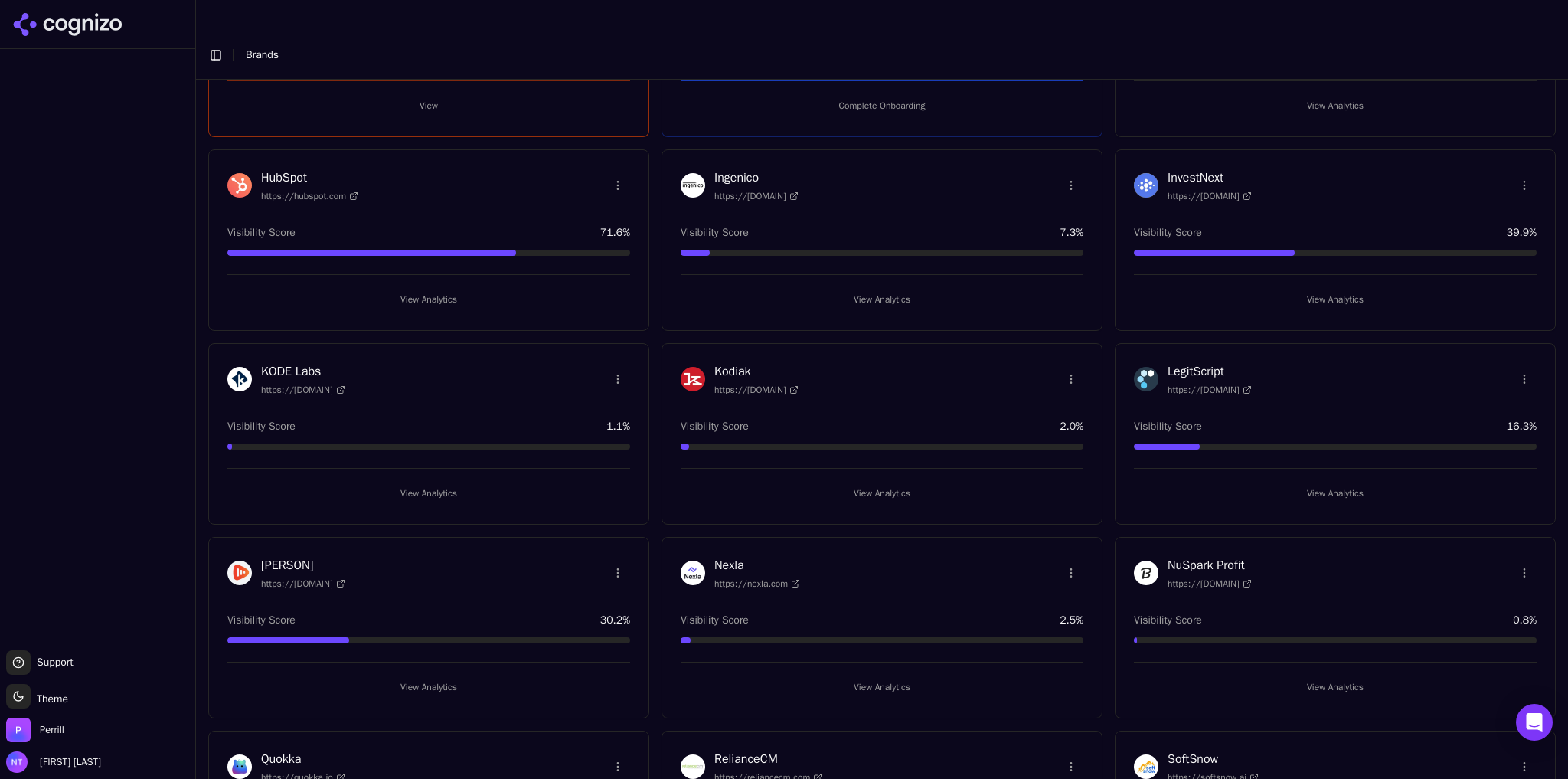 click on "Support Support Toggle theme  Theme Perrill   Nate Tower Toggle Sidebar Brands Brand Analytics Track and analyze your brand performance across different metrics Create New Brand AESC https://aesc.org Visibility Score 2.1 % View Analytics AQUALIS https://aqualisco.com Visibility Score 10.3 % View Analytics Ballet https://ballet.com Visibility Score 2.8 % View Analytics BestRx https://bestrx.com Visibility Score 34.7 % View Analytics Blackbird Health https://blackbirdhealth.com Visibility Score 20.8 % View Analytics Cantey Foundation Specialists https://canteycanfixit.com Visibility Score 11.8 % View Analytics Colibri Real Estate https://colibrigroup.com Visibility Score 70.8 % View Analytics Digital Envoy https://digitalenvoy.net Visibility Score 0.4 % View Analytics Discover Flagstaff https://flagstaffarizona.org Visibility Score 3.0 % View Analytics GeniusQ.io https://geniusq.io Visibility Score 0.0 % View Growth Operators https://growthoperators.com Visibility Score 0.0 % Complete Onboarding 0.0 %" at bounding box center [784, 404] 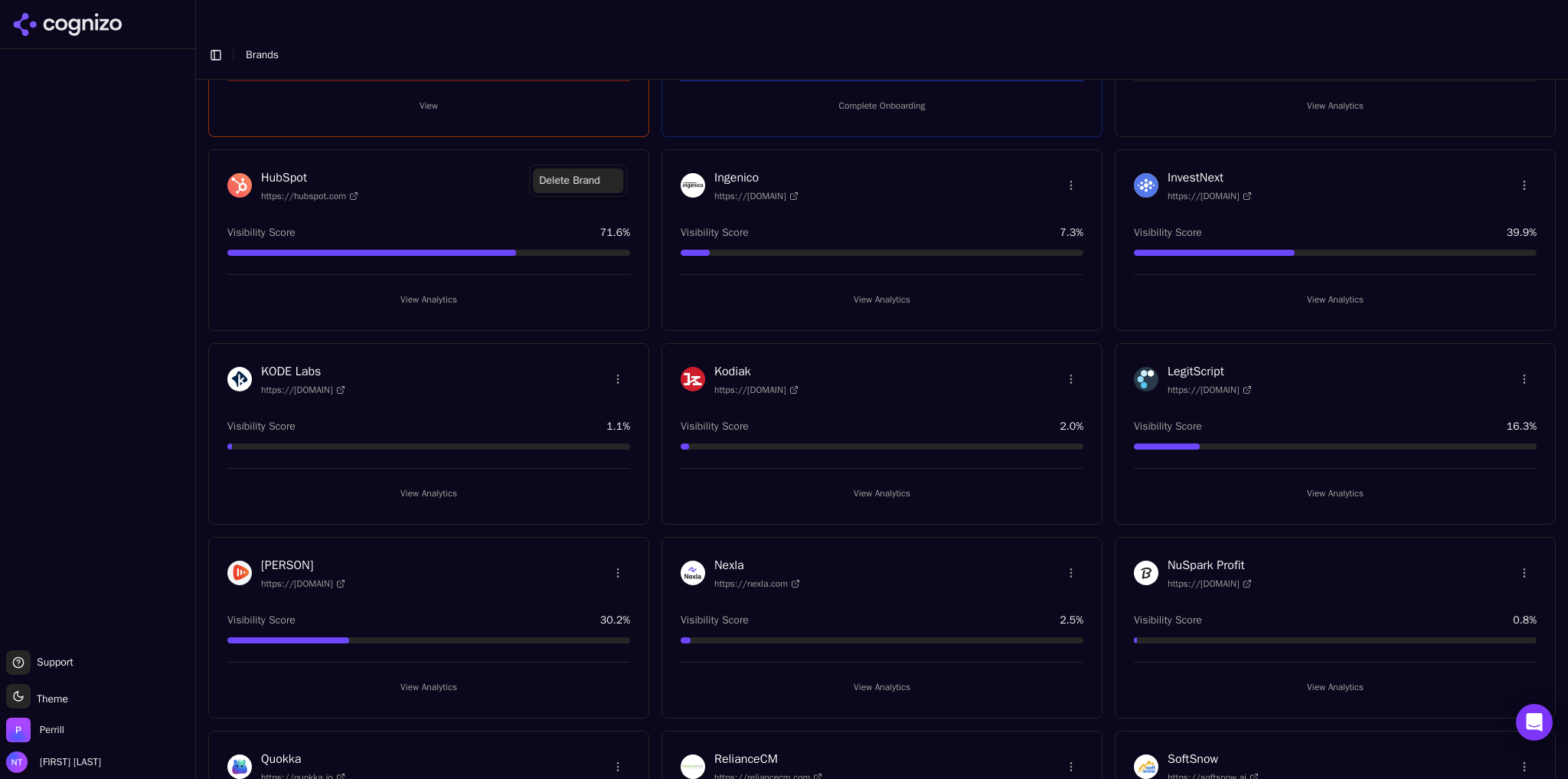 click on "Delete Brand" at bounding box center [578, 181] 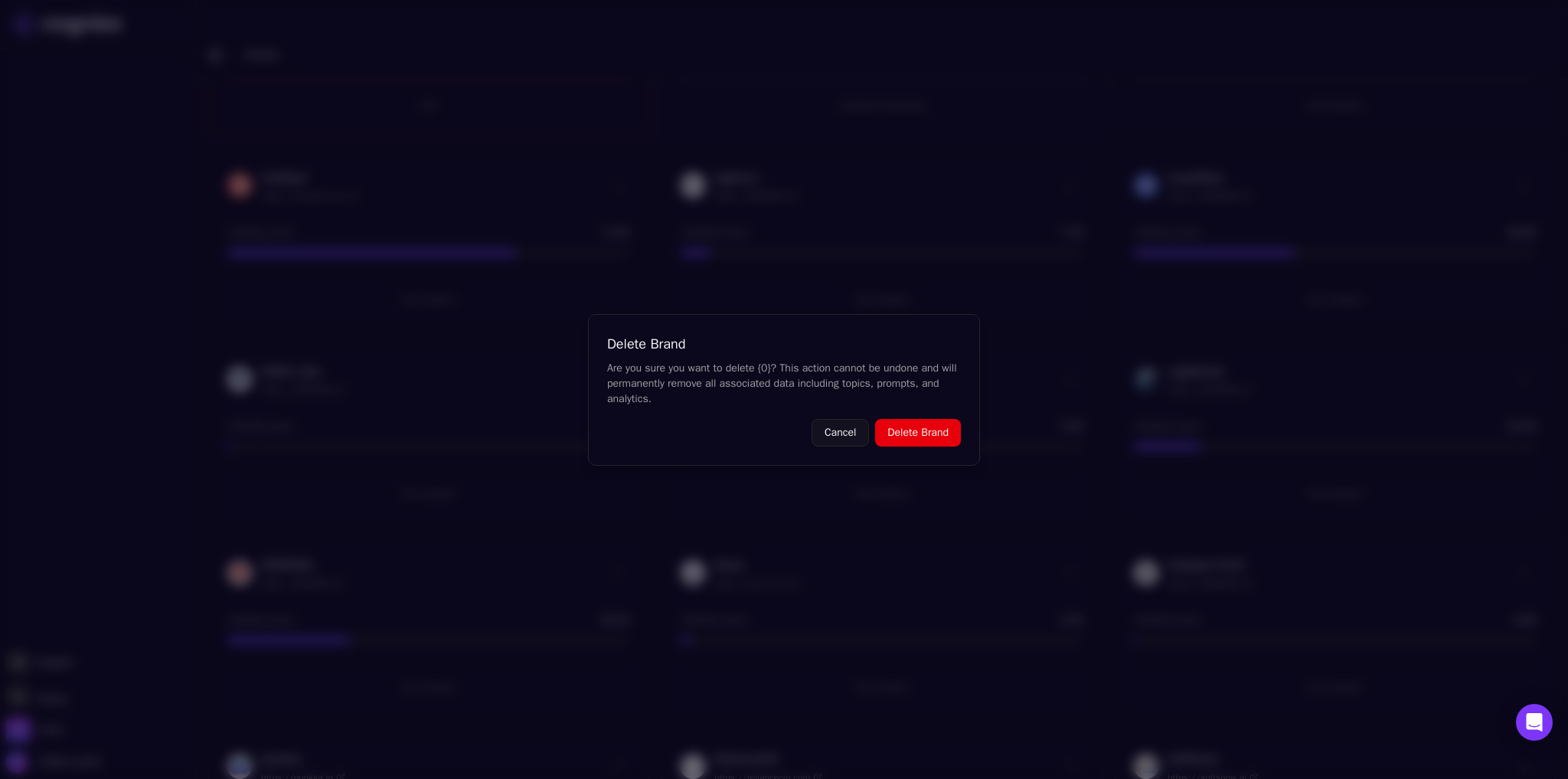click on "Delete Brand" at bounding box center (918, 433) 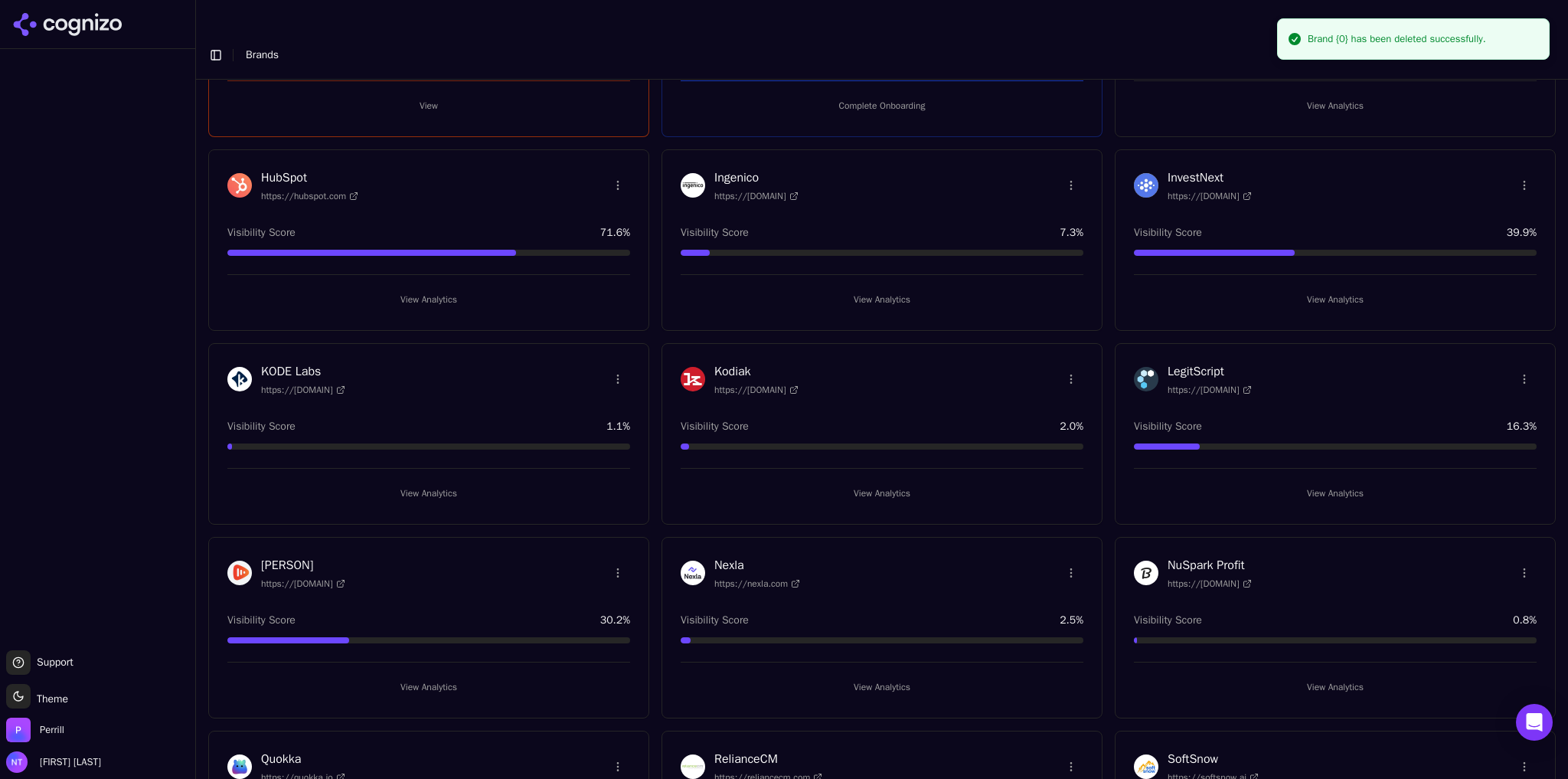 click on "Support Support Toggle theme  Theme Perrill   Nate Tower Toggle Sidebar Brands Brand Analytics Track and analyze your brand performance across different metrics Create New Brand AESC https://aesc.org Visibility Score 2.1 % View Analytics AQUALIS https://aqualisco.com Visibility Score 10.3 % View Analytics Ballet https://ballet.com Visibility Score 2.8 % View Analytics BestRx https://bestrx.com Visibility Score 34.7 % View Analytics Blackbird Health https://blackbirdhealth.com Visibility Score 20.8 % View Analytics Cantey Foundation Specialists https://canteycanfixit.com Visibility Score 11.8 % View Analytics Colibri Real Estate https://colibrigroup.com Visibility Score 70.8 % View Analytics Digital Envoy https://digitalenvoy.net Visibility Score 0.4 % View Analytics Discover Flagstaff https://flagstaffarizona.org Visibility Score 3.0 % View Analytics GeniusQ.io https://geniusq.io Visibility Score 0.0 % View Growth Operators https://growthoperators.com Visibility Score 0.0 % Complete Onboarding 0.0 %" at bounding box center (784, 404) 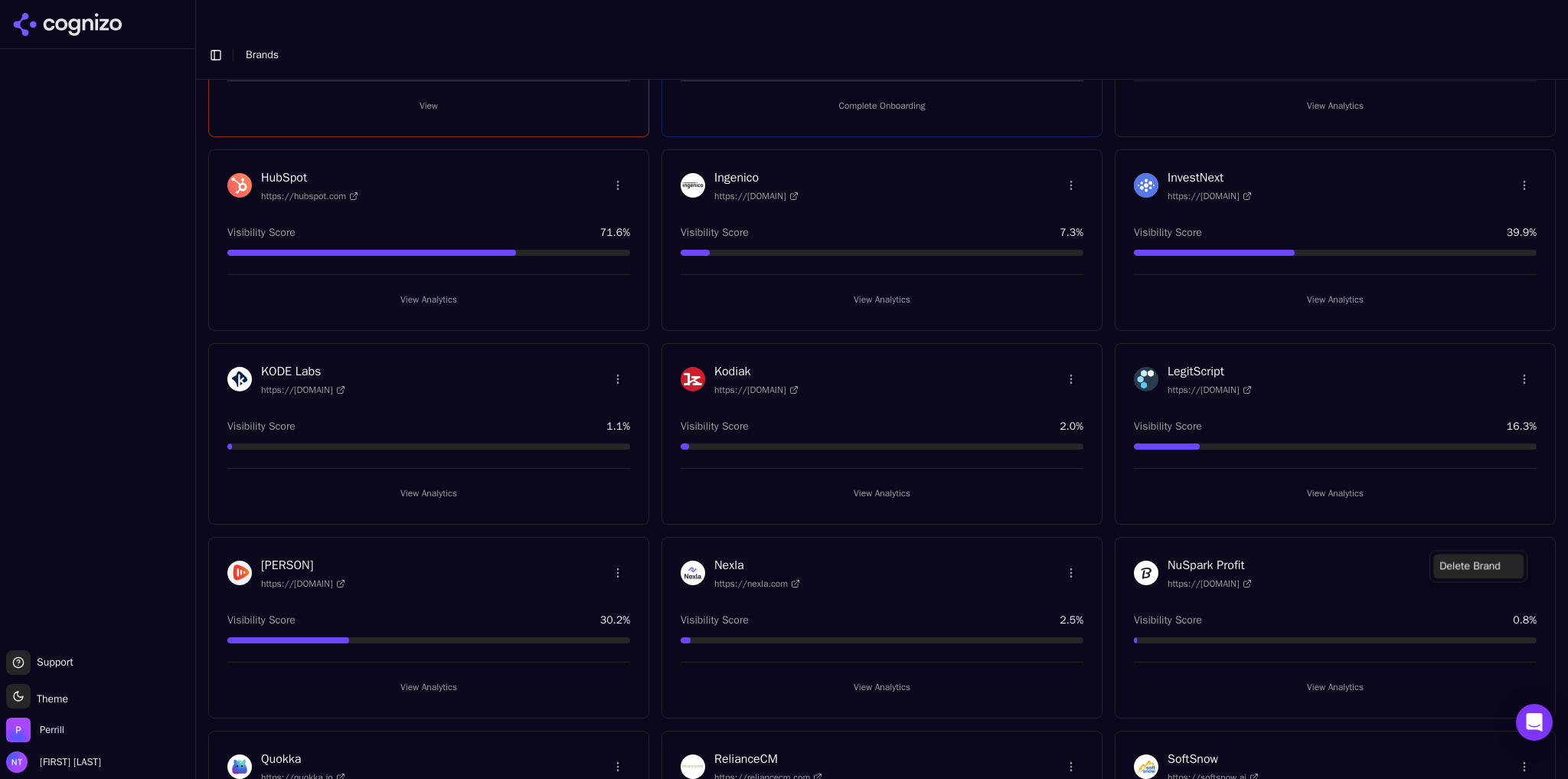click on "Delete Brand" at bounding box center (1478, 566) 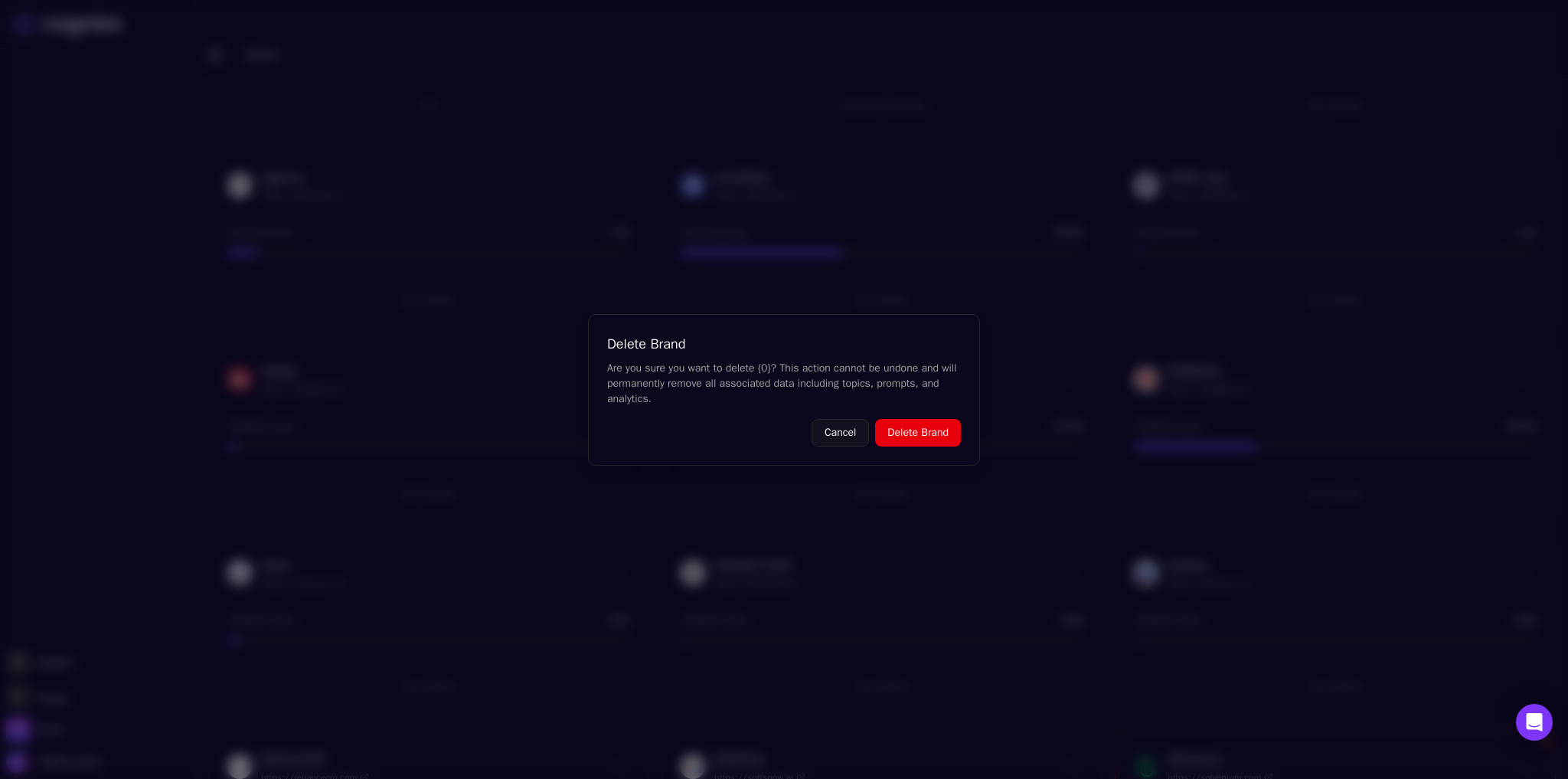 click on "Delete Brand" at bounding box center [918, 433] 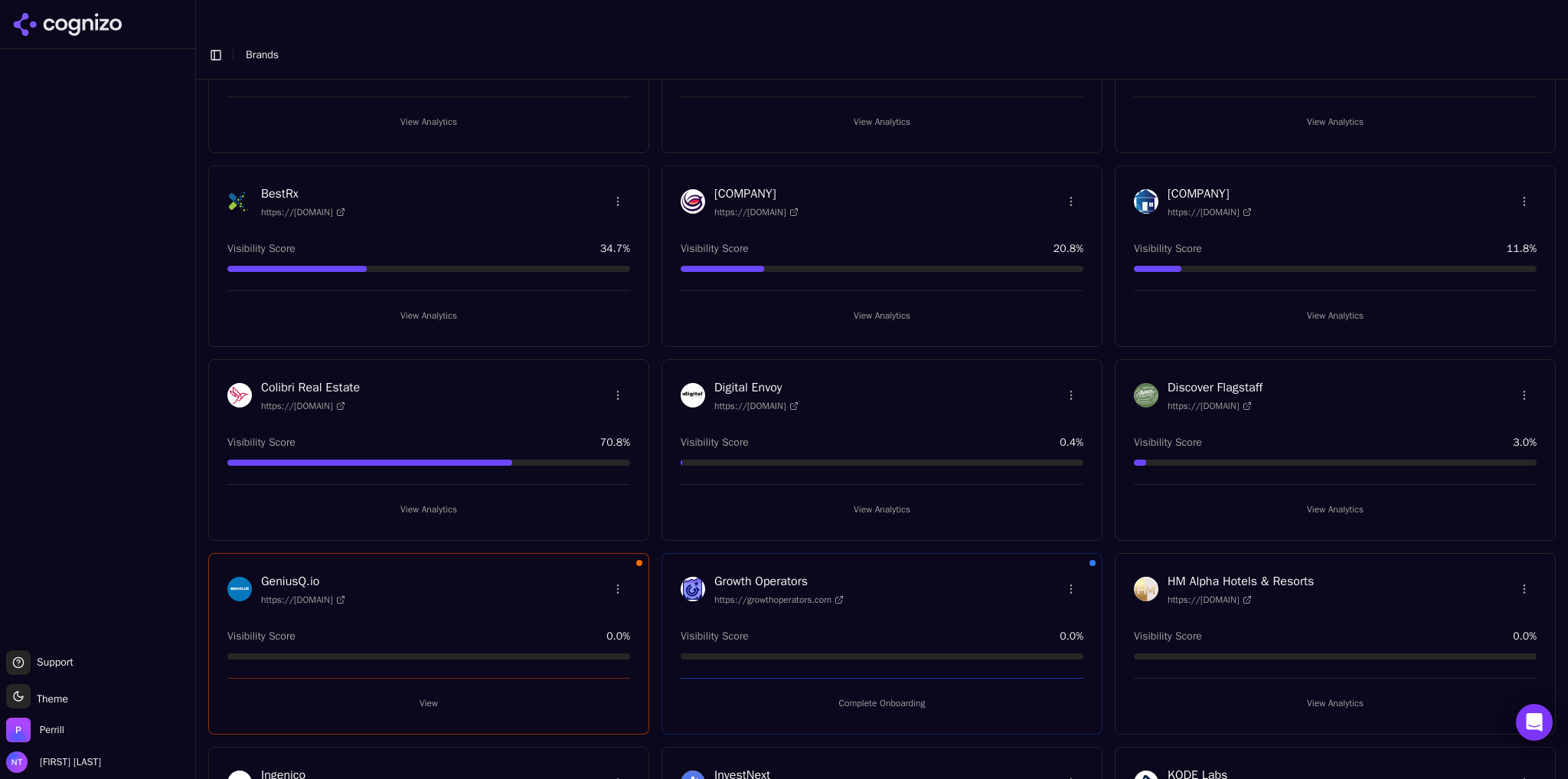 scroll, scrollTop: 195, scrollLeft: 0, axis: vertical 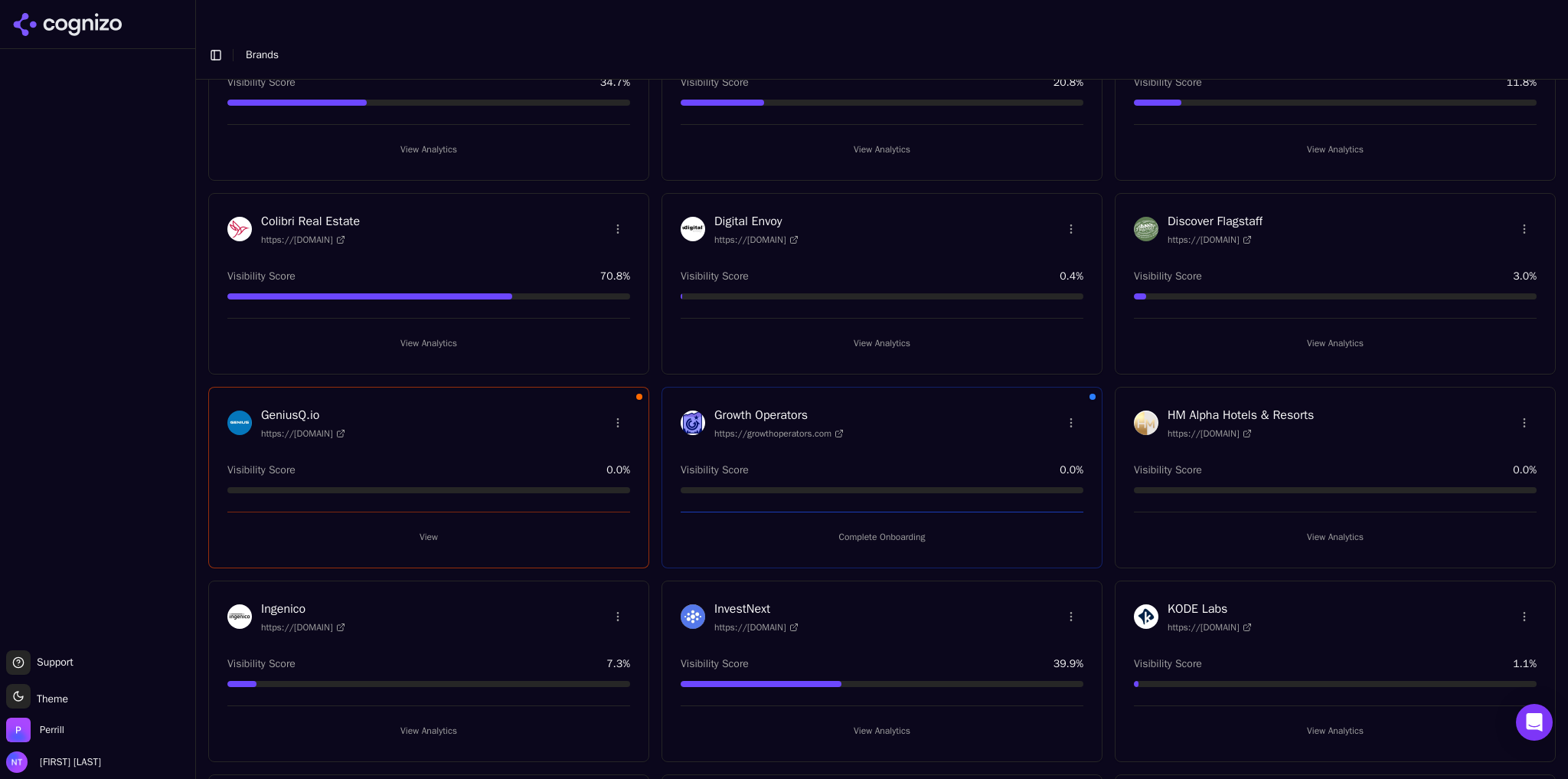 click on "Support Support Toggle theme  Theme Perrill   Nate Tower Toggle Sidebar Brands Brand Analytics Track and analyze your brand performance across different metrics Create New Brand AESC https://aesc.org Visibility Score 2.1 % View Analytics AQUALIS https://aqualisco.com Visibility Score 10.3 % View Analytics Ballet https://ballet.com Visibility Score 2.8 % View Analytics BestRx https://bestrx.com Visibility Score 34.7 % View Analytics Blackbird Health https://blackbirdhealth.com Visibility Score 20.8 % View Analytics Cantey Foundation Specialists https://canteycanfixit.com Visibility Score 11.8 % View Analytics Colibri Real Estate https://colibrigroup.com Visibility Score 70.8 % View Analytics Digital Envoy https://digitalenvoy.net Visibility Score 0.4 % View Analytics Discover Flagstaff https://flagstaffarizona.org Visibility Score 3.0 % View Analytics GeniusQ.io https://geniusq.io Visibility Score 0.0 % View Growth Operators https://growthoperators.com Visibility Score 0.0 % Complete Onboarding 0.0 %" at bounding box center (784, 404) 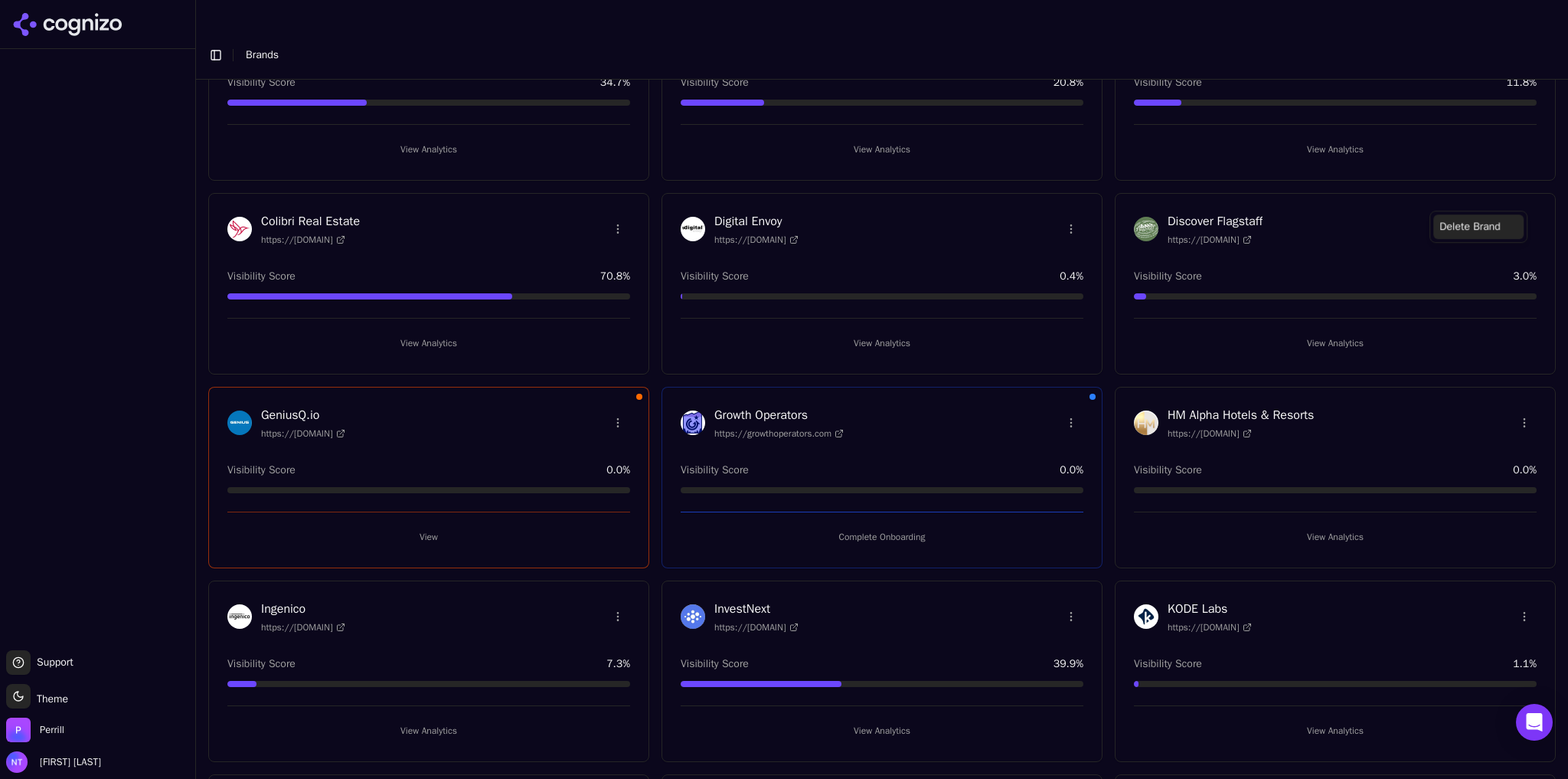 click on "Delete Brand" at bounding box center [1478, 227] 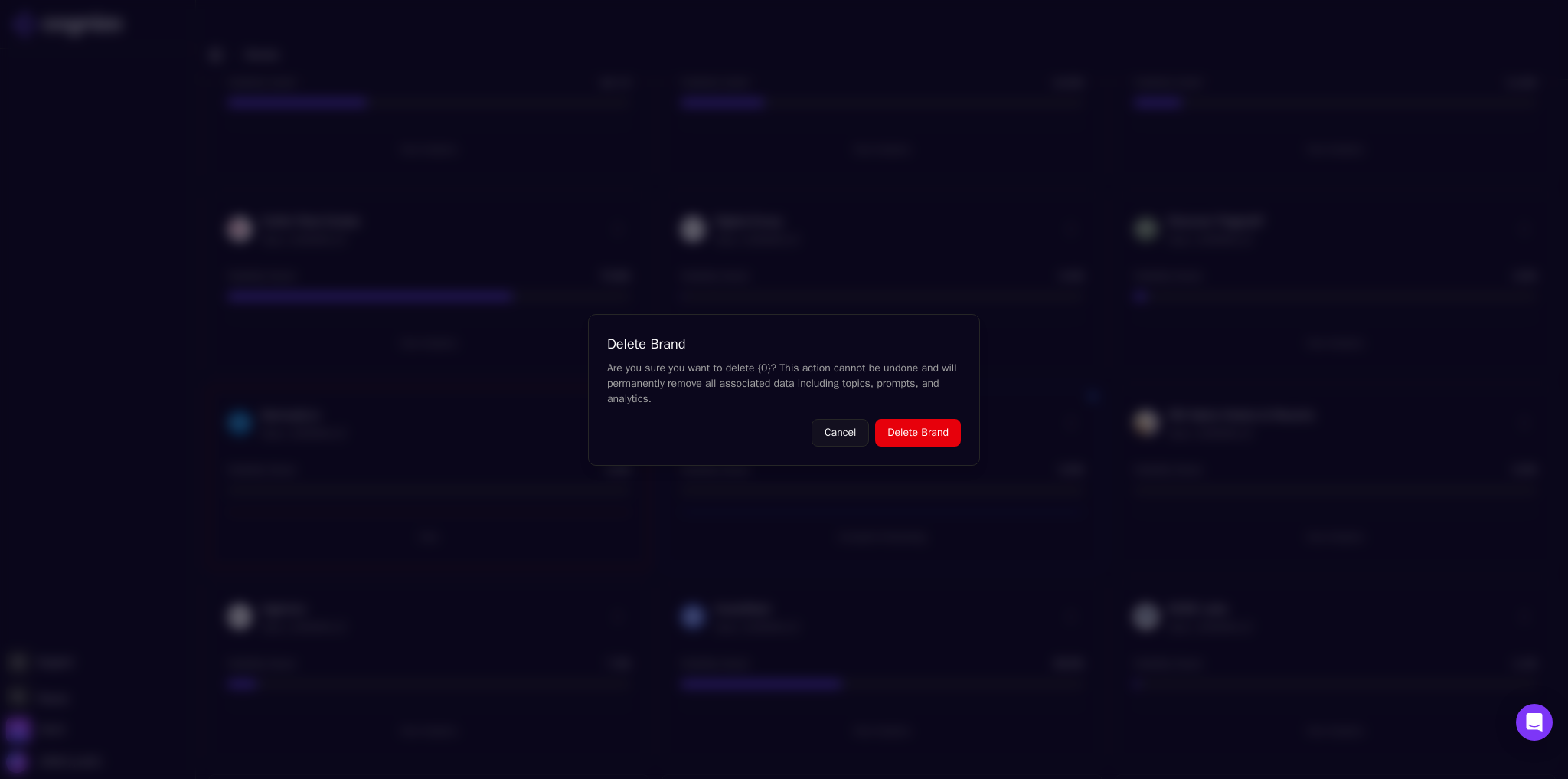 click on "Delete Brand" at bounding box center [918, 433] 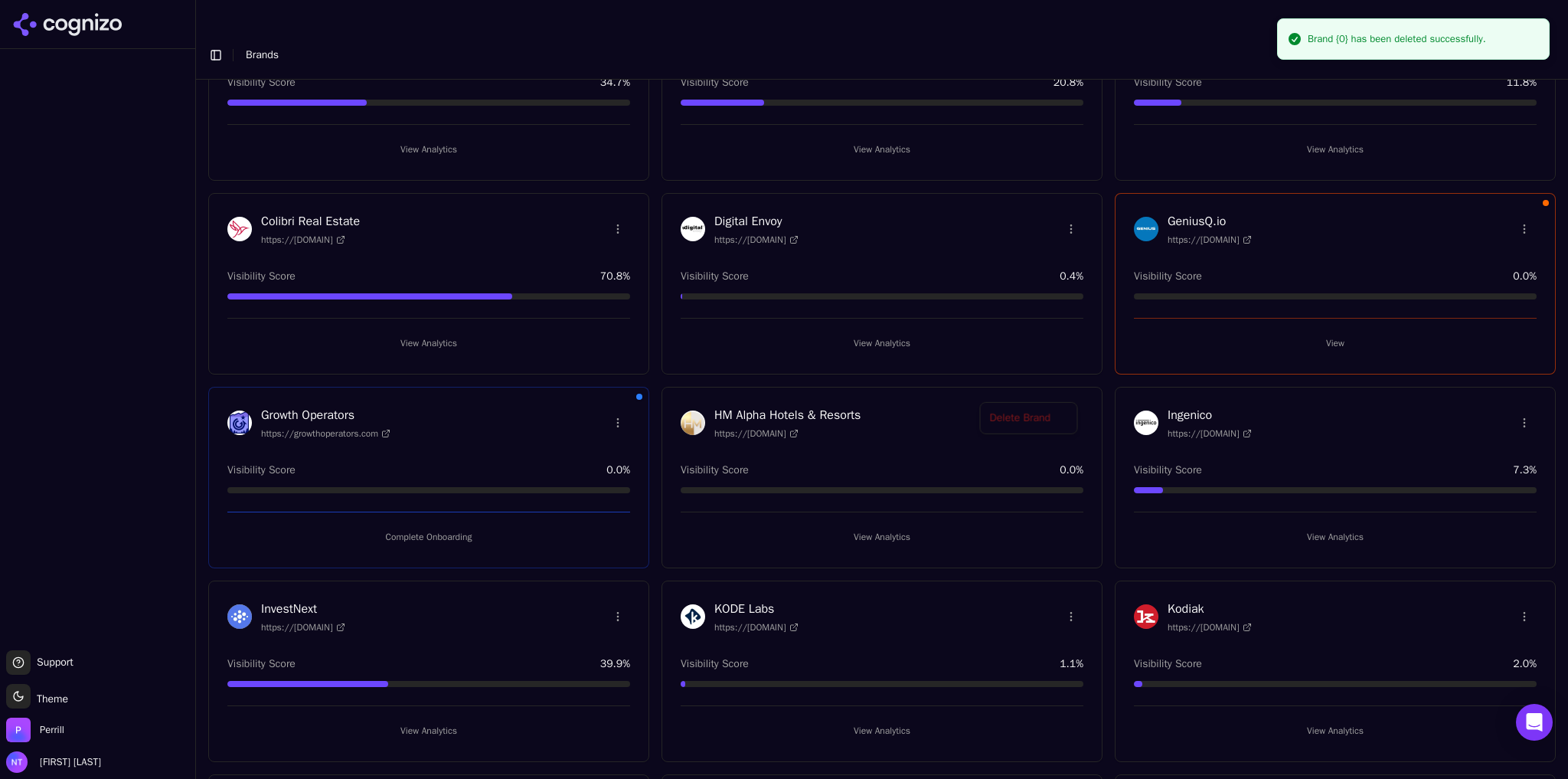 click on "Support Support Toggle theme  Theme Perrill   Nate Tower Toggle Sidebar Brands Brand Analytics Track and analyze your brand performance across different metrics Create New Brand AESC https://aesc.org Visibility Score 2.1 % View Analytics AQUALIS https://aqualisco.com Visibility Score 10.3 % View Analytics Ballet https://ballet.com Visibility Score 2.8 % View Analytics BestRx https://bestrx.com Visibility Score 34.7 % View Analytics Blackbird Health https://blackbirdhealth.com Visibility Score 20.8 % View Analytics Cantey Foundation Specialists https://canteycanfixit.com Visibility Score 11.8 % View Analytics Colibri Real Estate https://colibrigroup.com Visibility Score 70.8 % View Analytics Digital Envoy https://digitalenvoy.net Visibility Score 0.4 % View Analytics GeniusQ.io https://geniusq.io Visibility Score 0.0 % View Growth Operators https://growthoperators.com Visibility Score 0.0 % Complete Onboarding HM Alpha Hotels & Resorts https://hmalpha.com Visibility Score 0.0 % View Analytics 7.3 % %" at bounding box center (784, 404) 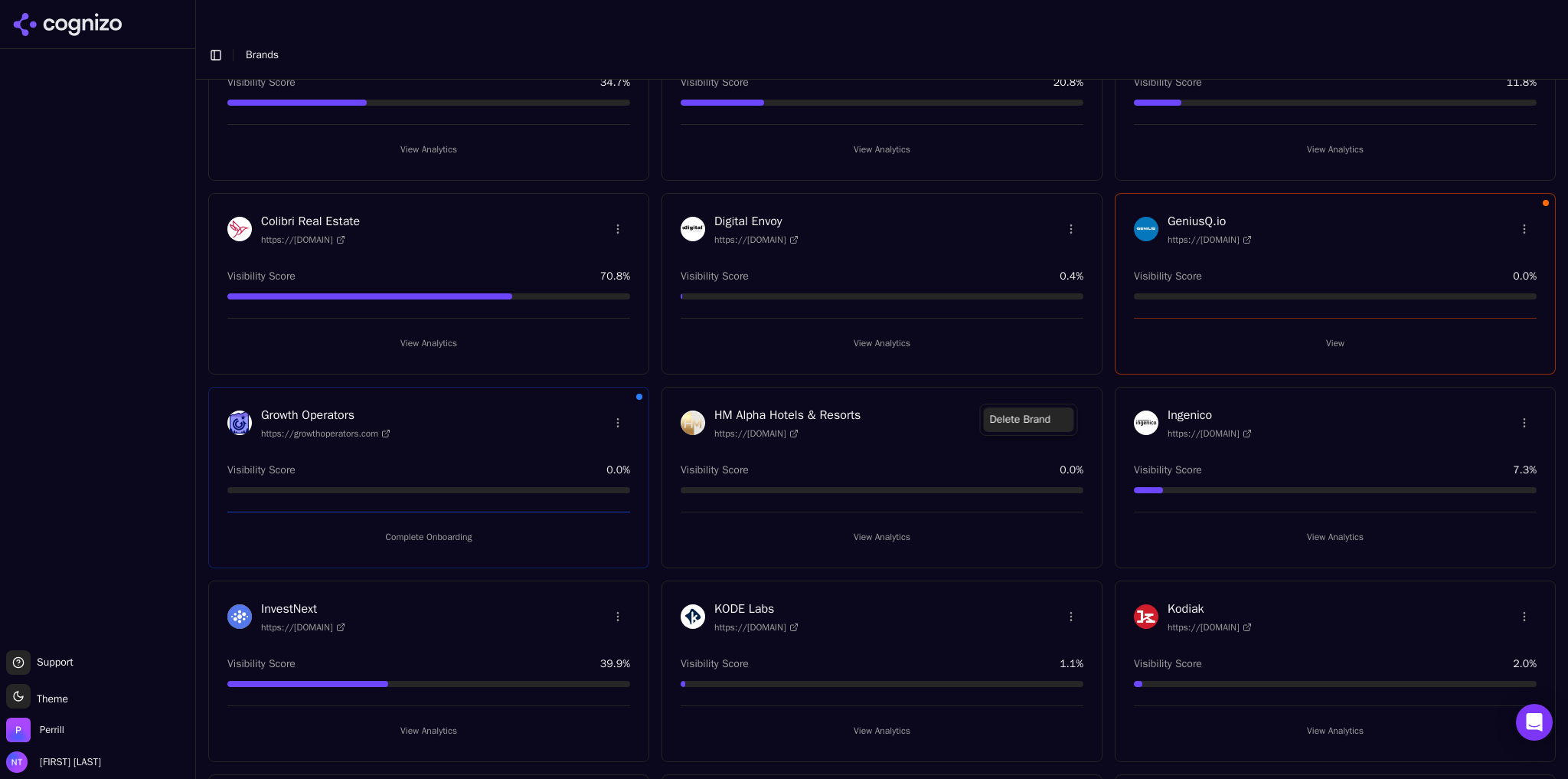 click on "Delete Brand" at bounding box center [1028, 420] 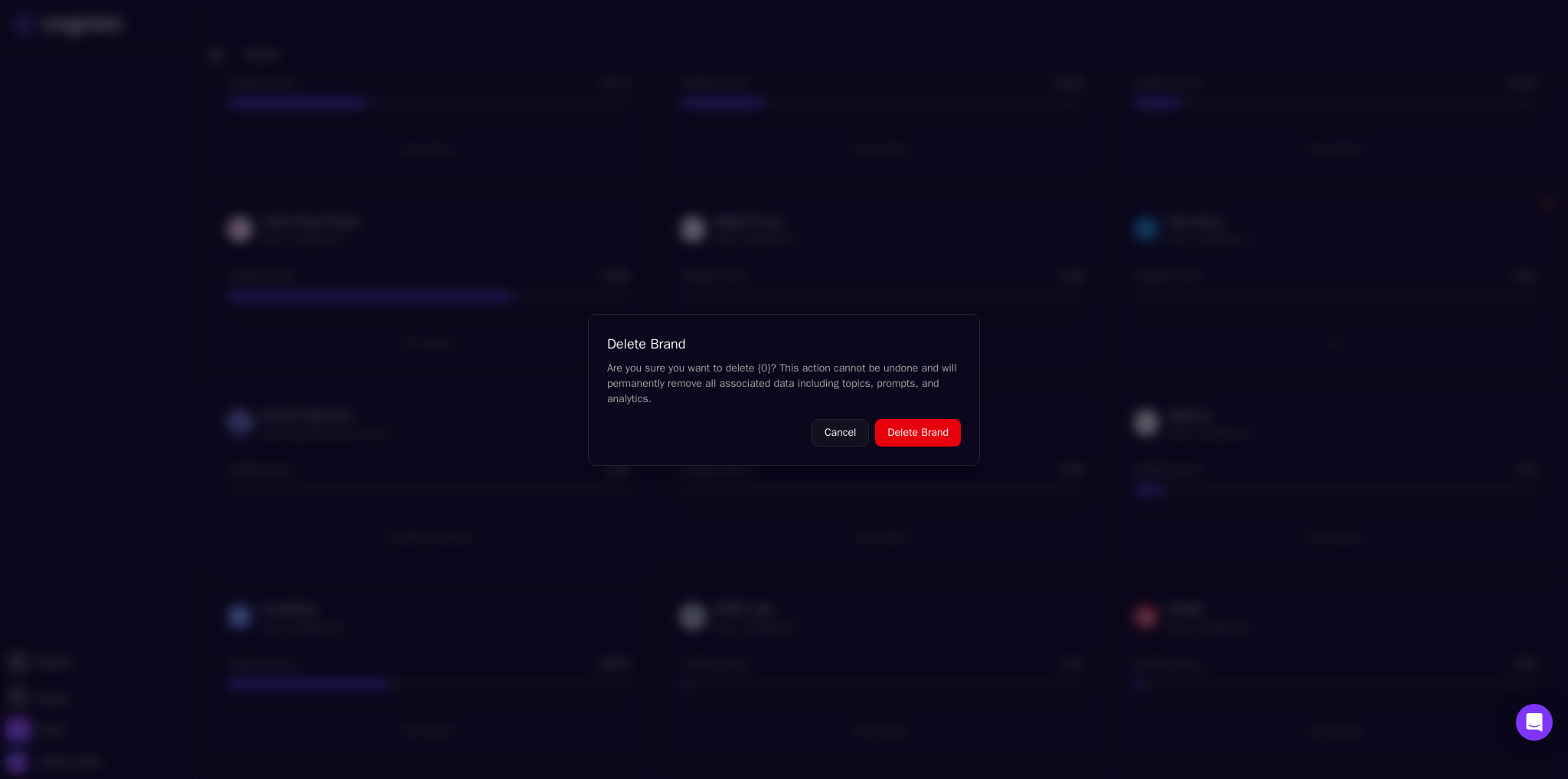 click on "Delete Brand" at bounding box center (918, 433) 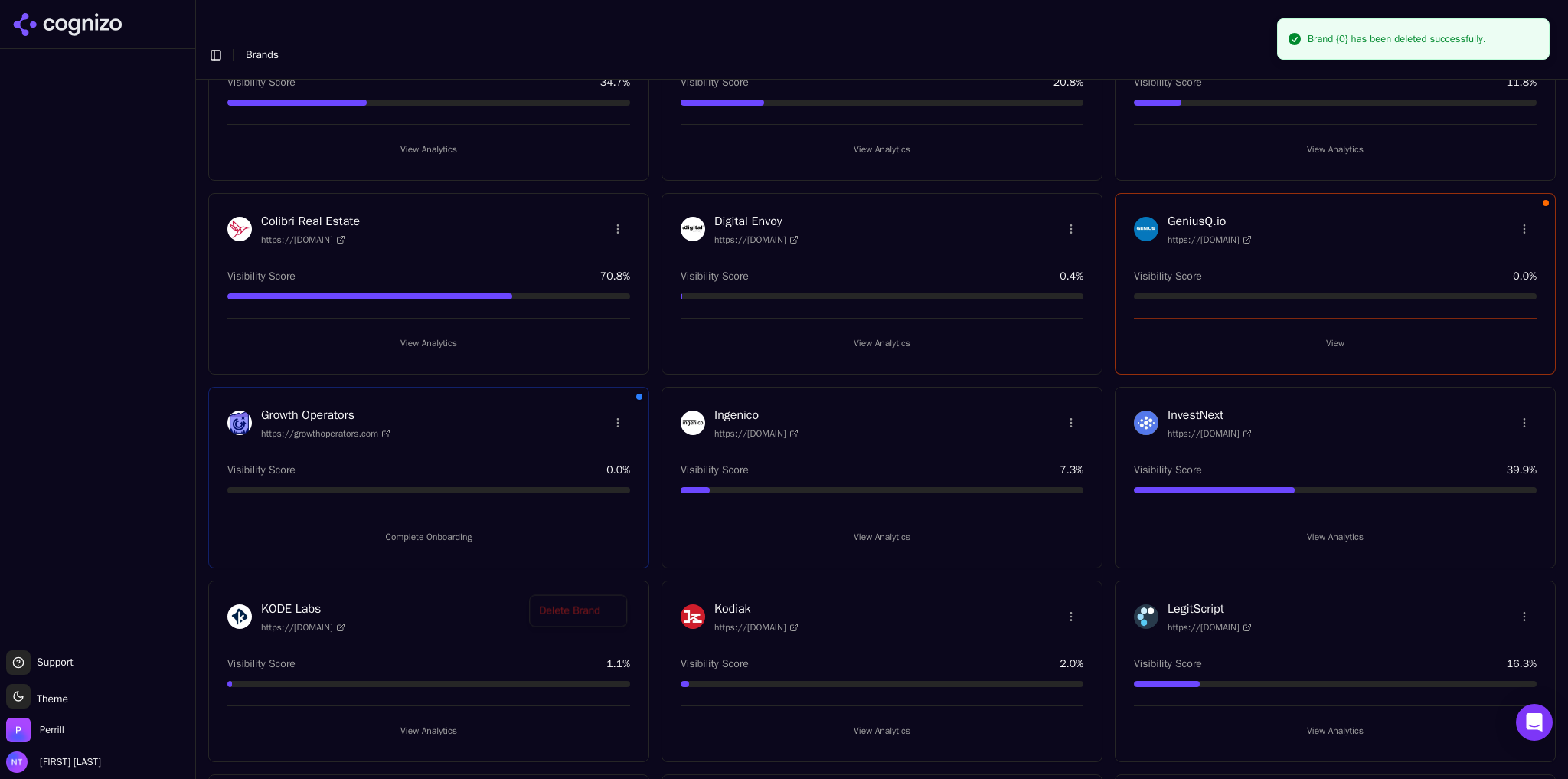 click on "Support Support Toggle theme  Theme Perrill   Nate Tower Toggle Sidebar Brands Brand Analytics Track and analyze your brand performance across different metrics Create New Brand AESC https://aesc.org Visibility Score 2.1 % View Analytics AQUALIS https://aqualisco.com Visibility Score 10.3 % View Analytics Ballet https://ballet.com Visibility Score 2.8 % View Analytics BestRx https://bestrx.com Visibility Score 34.7 % View Analytics Blackbird Health https://blackbirdhealth.com Visibility Score 20.8 % View Analytics Cantey Foundation Specialists https://canteycanfixit.com Visibility Score 11.8 % View Analytics Colibri Real Estate https://colibrigroup.com Visibility Score 70.8 % View Analytics Digital Envoy https://digitalenvoy.net Visibility Score 0.4 % View Analytics GeniusQ.io https://geniusq.io Visibility Score 0.0 % View Growth Operators https://growthoperators.com Visibility Score 0.0 % Complete Onboarding Ingenico https://ingenico.com Visibility Score 7.3 % View Analytics InvestNext 39.9 % 1.1 %" at bounding box center [784, 404] 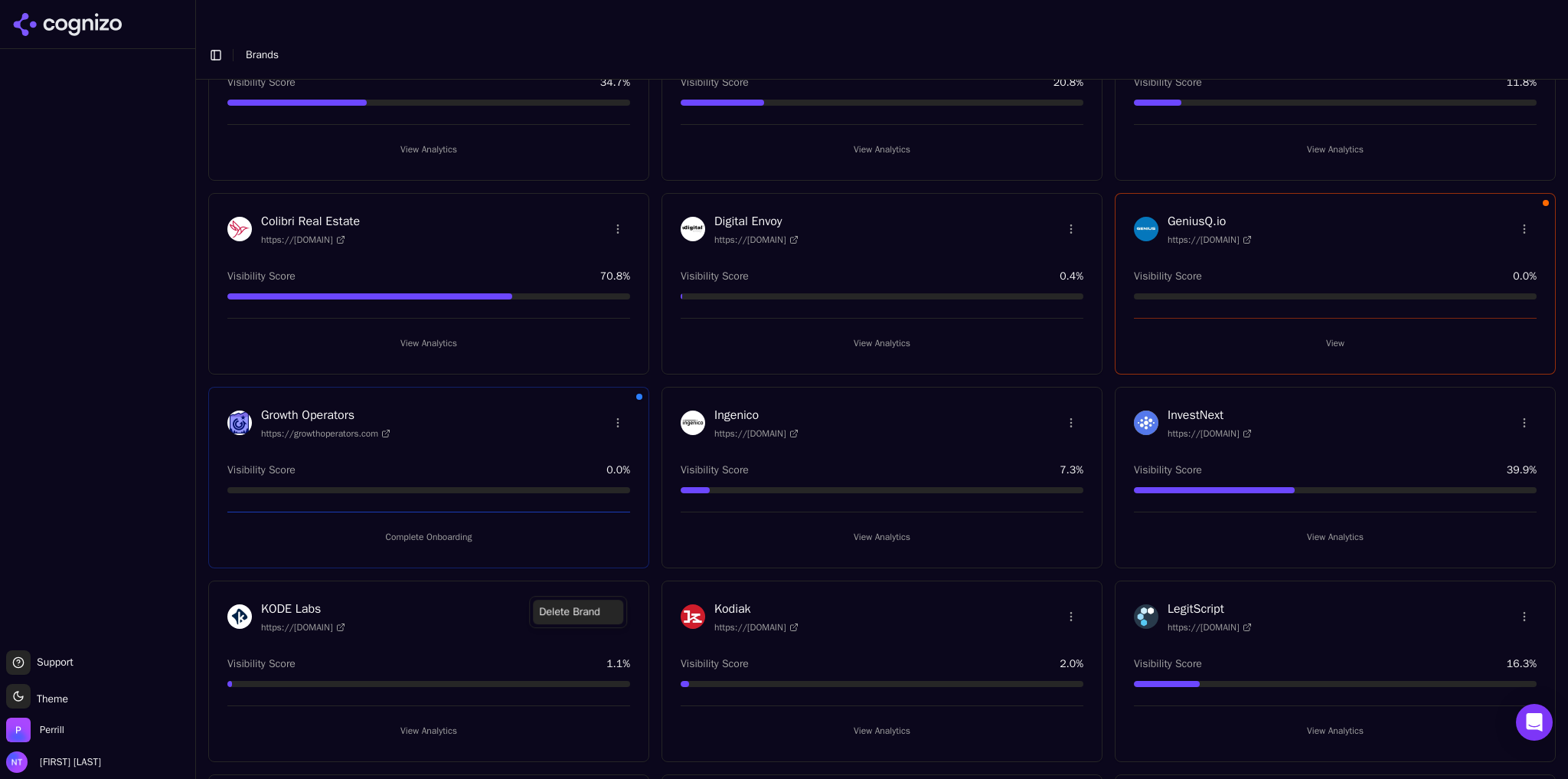 click on "Delete Brand" at bounding box center (578, 612) 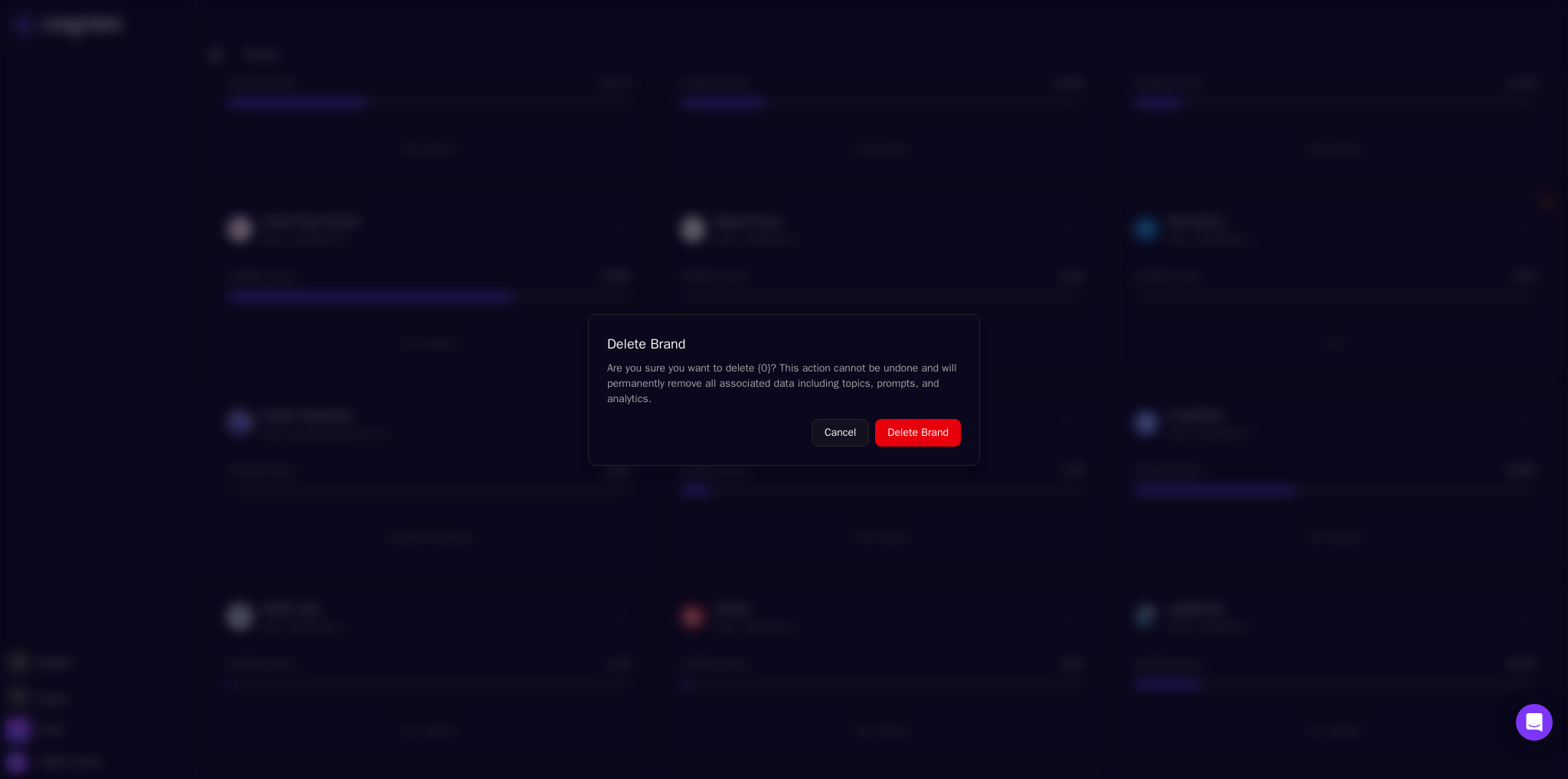 click on "Delete Brand" at bounding box center (918, 433) 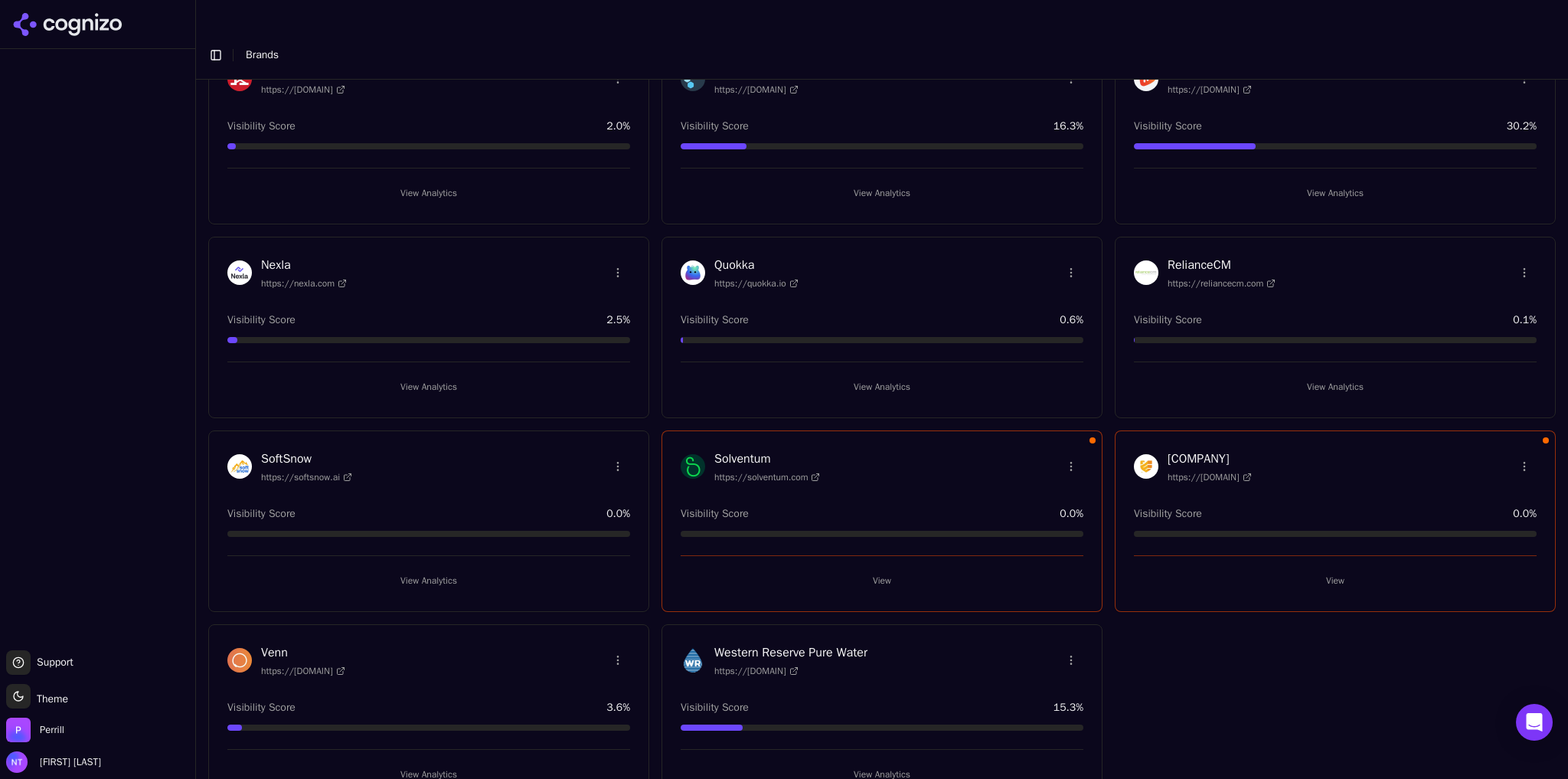 scroll, scrollTop: 0, scrollLeft: 0, axis: both 